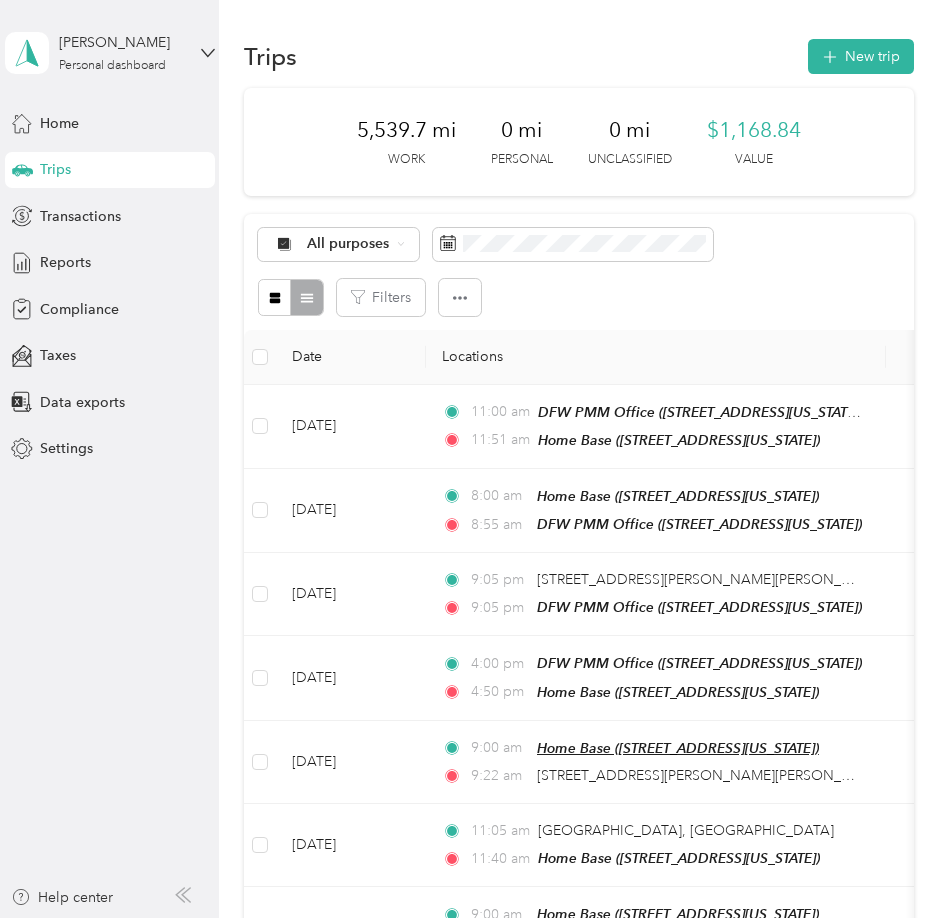 scroll, scrollTop: 0, scrollLeft: 0, axis: both 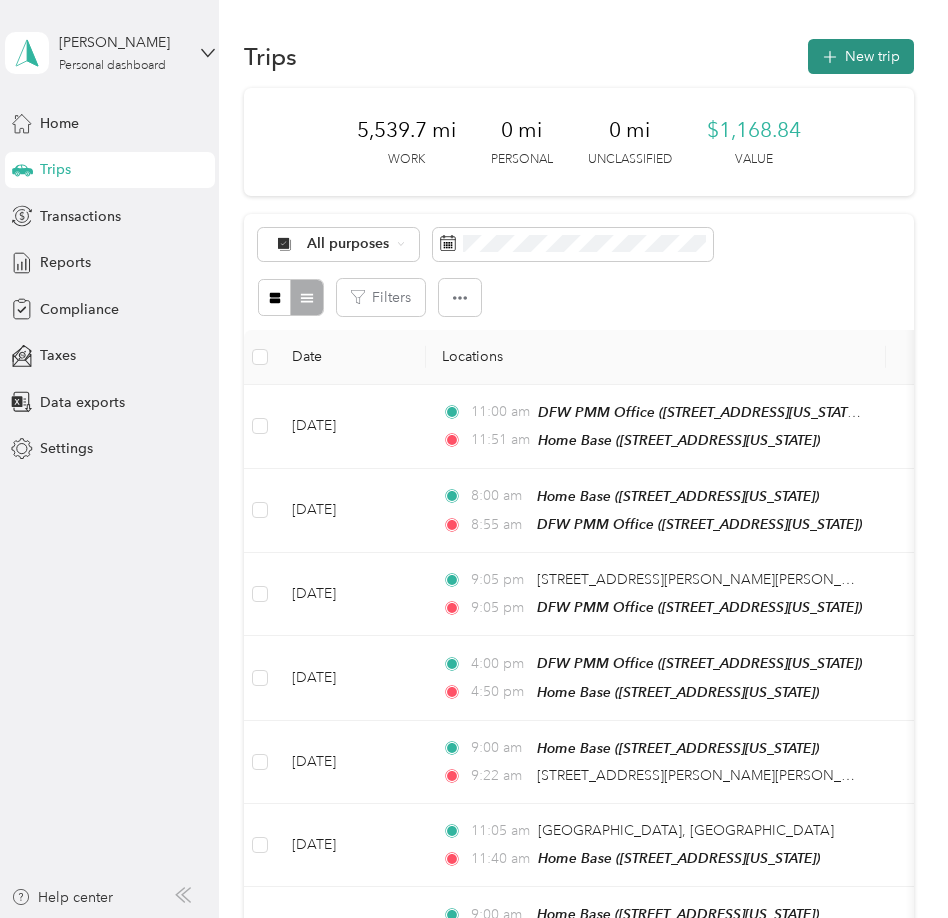 click on "New trip" at bounding box center (861, 56) 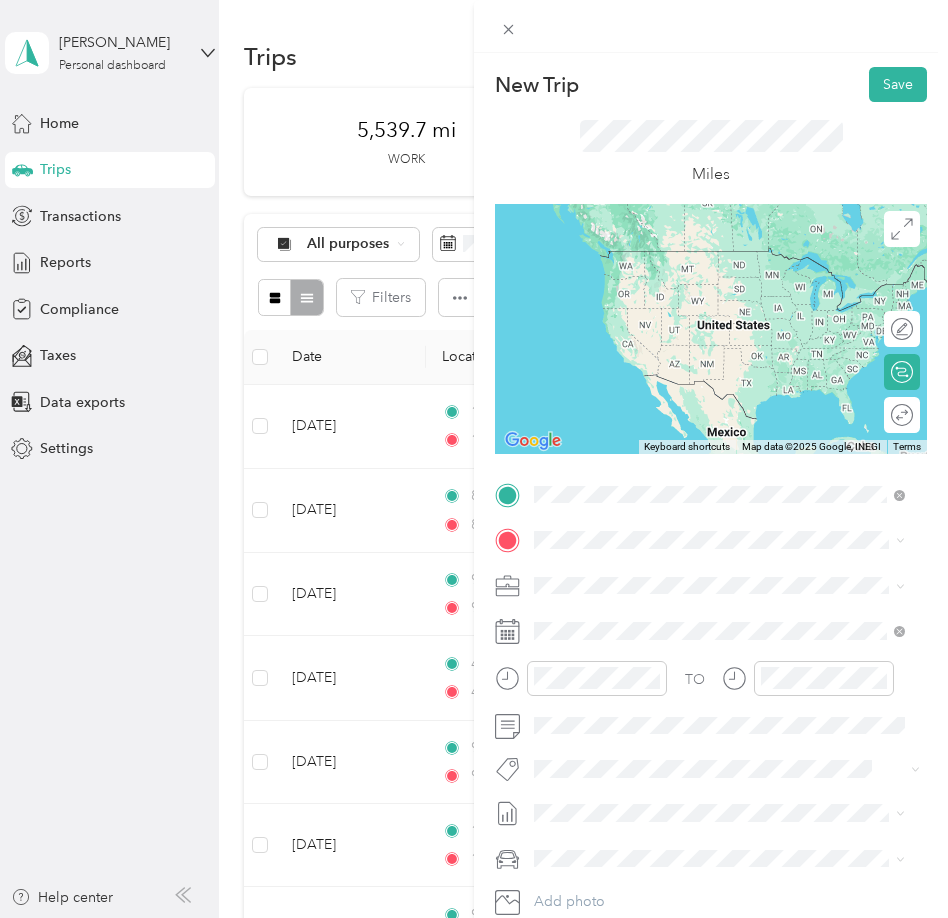 click on "[STREET_ADDRESS][US_STATE]" at bounding box center (672, 596) 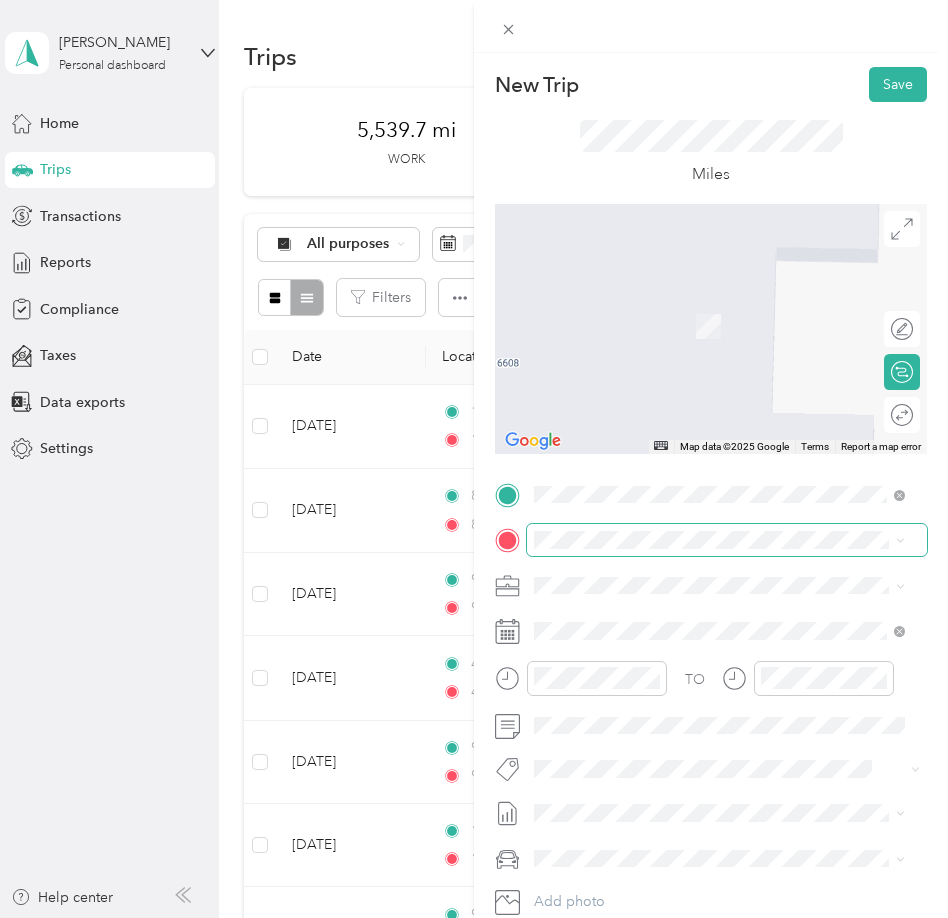 click at bounding box center (727, 540) 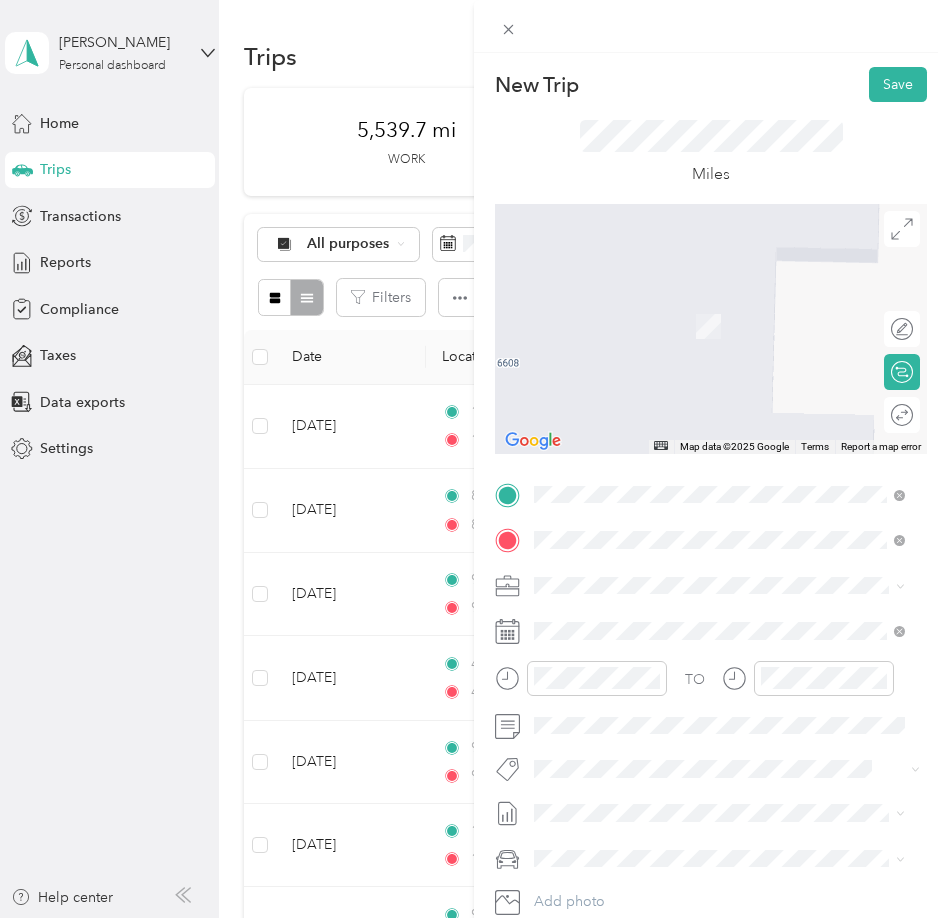 click on "[STREET_ADDRESS][US_STATE]" at bounding box center (672, 612) 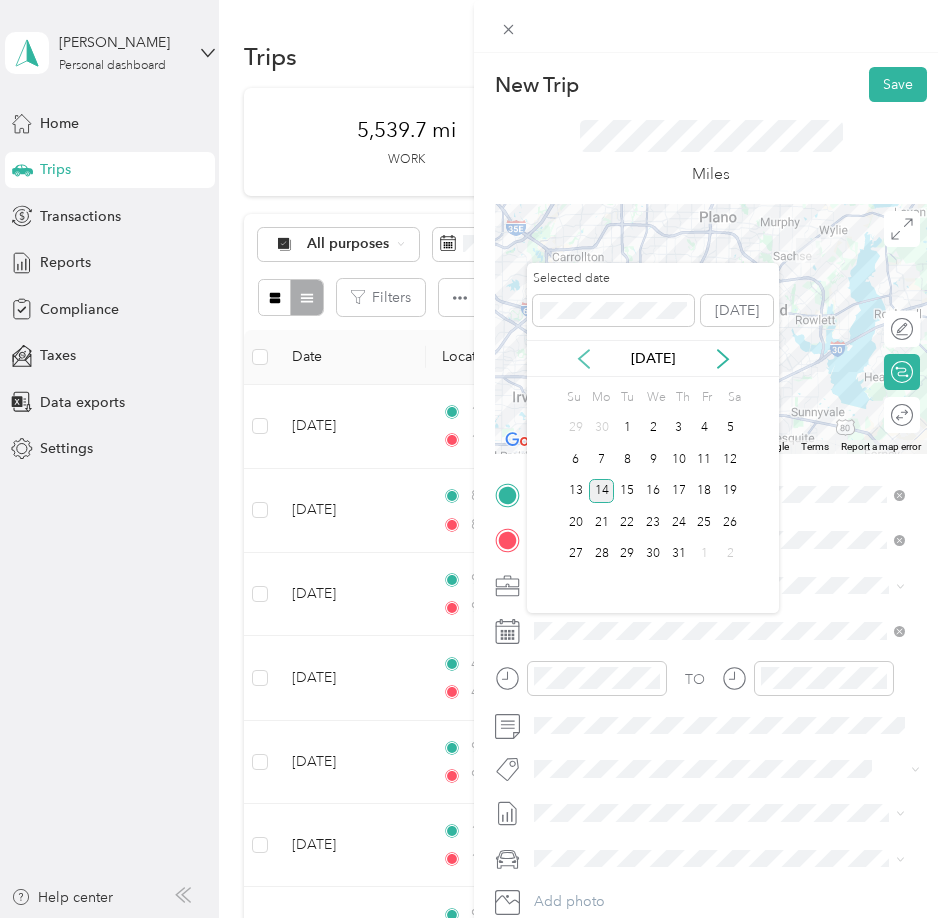 click 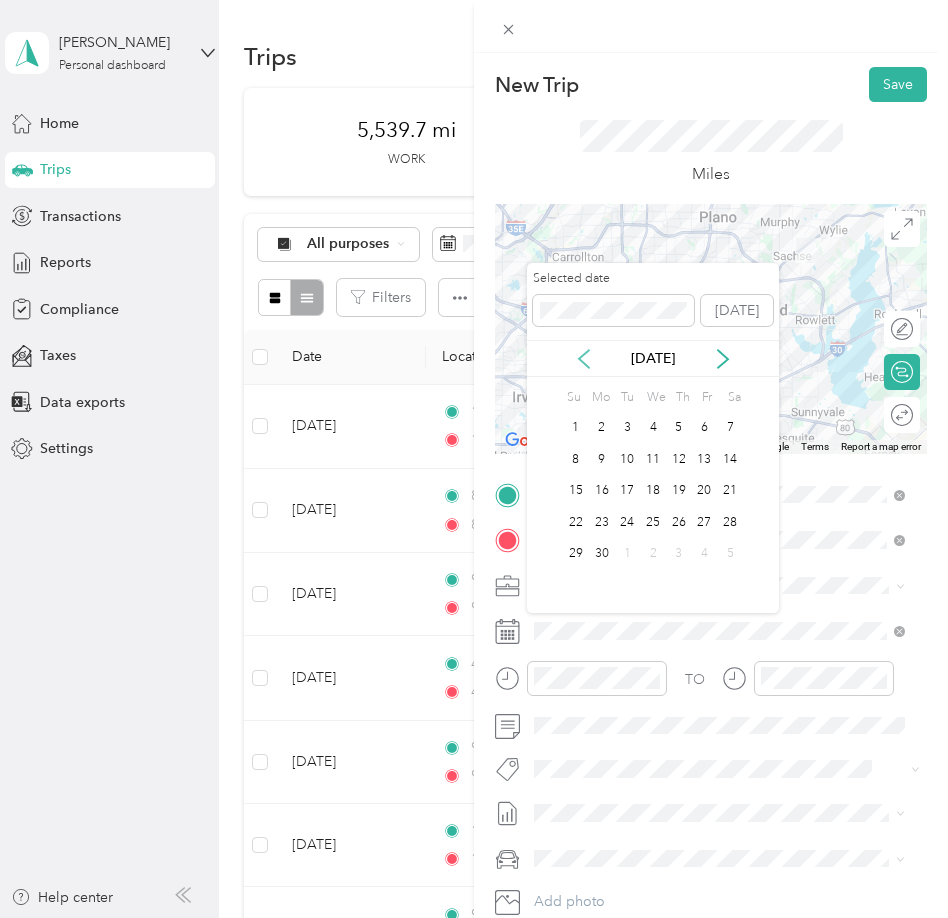 click 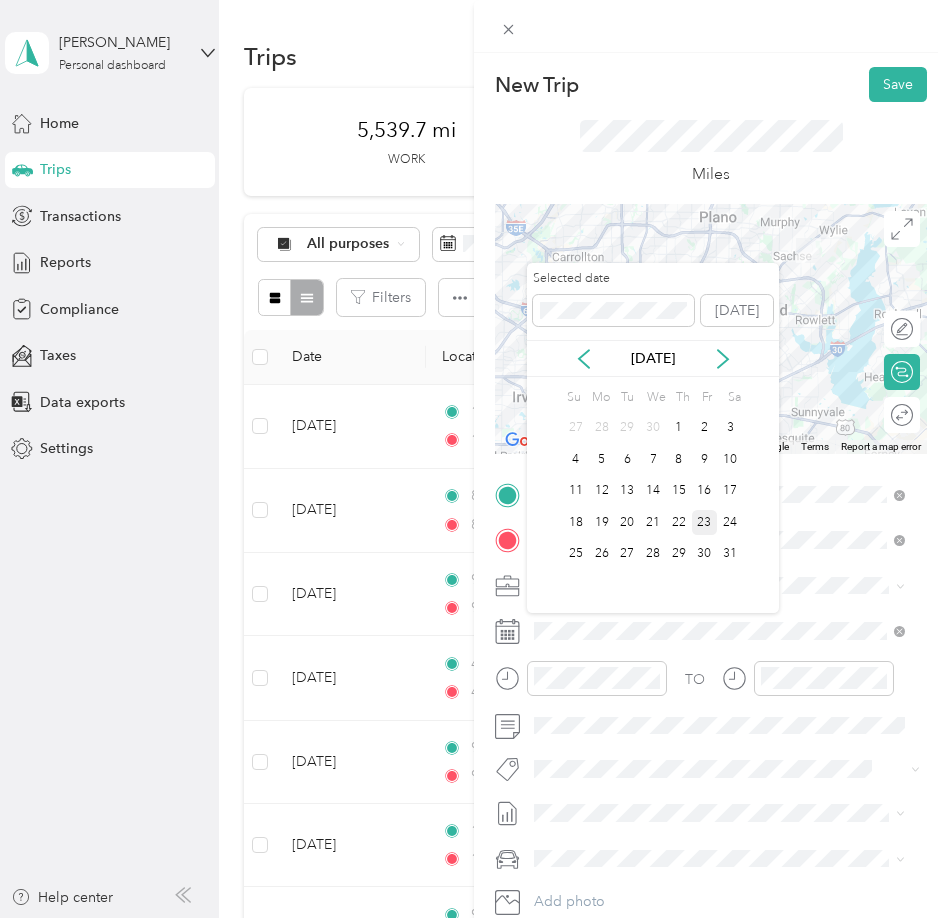 click on "23" at bounding box center [705, 522] 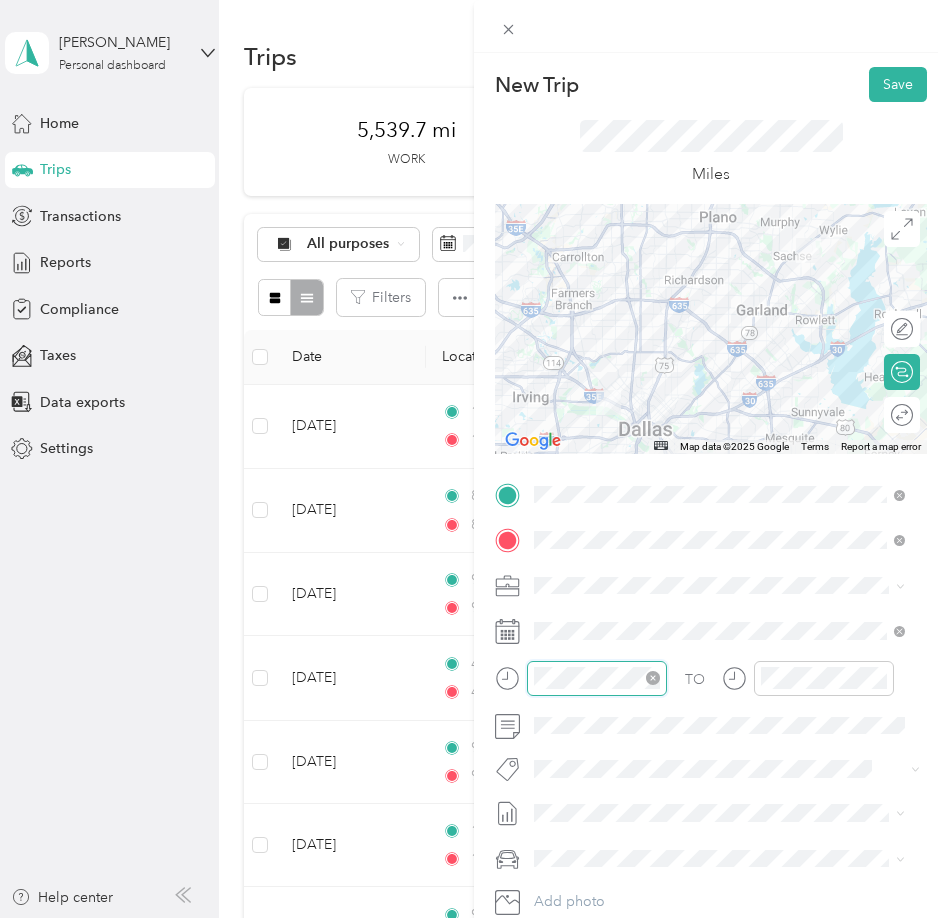 scroll, scrollTop: 120, scrollLeft: 0, axis: vertical 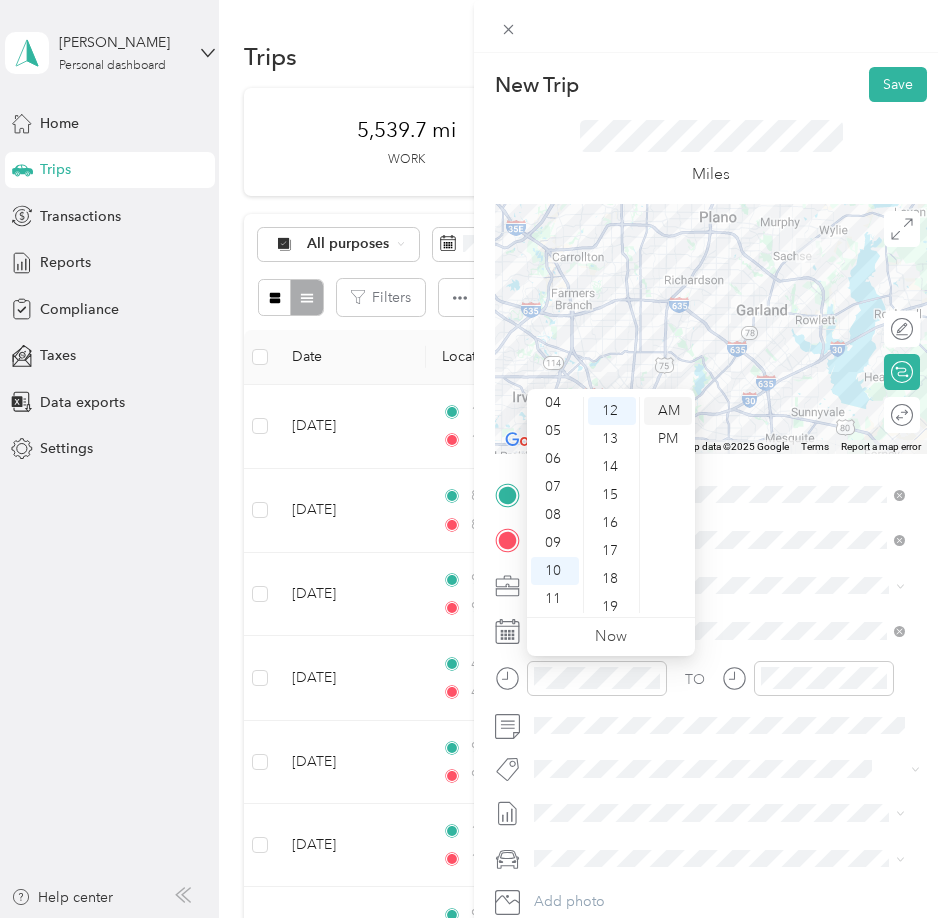 click on "AM" at bounding box center [668, 411] 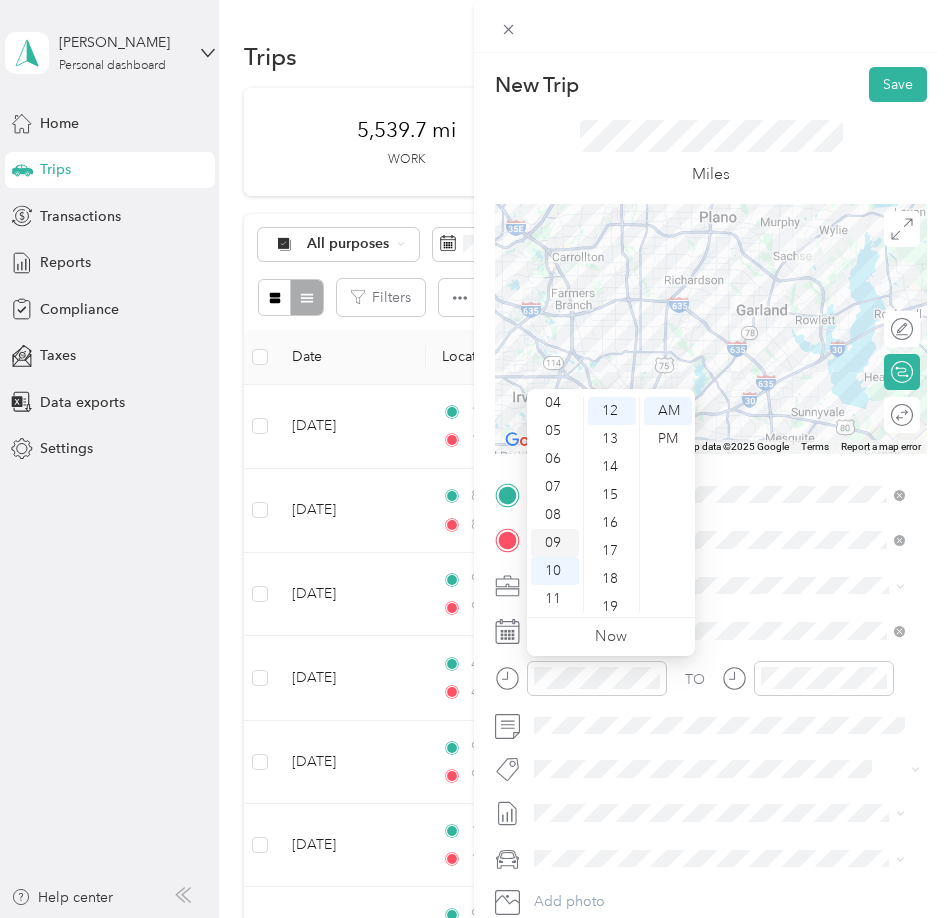 click on "09" at bounding box center [555, 543] 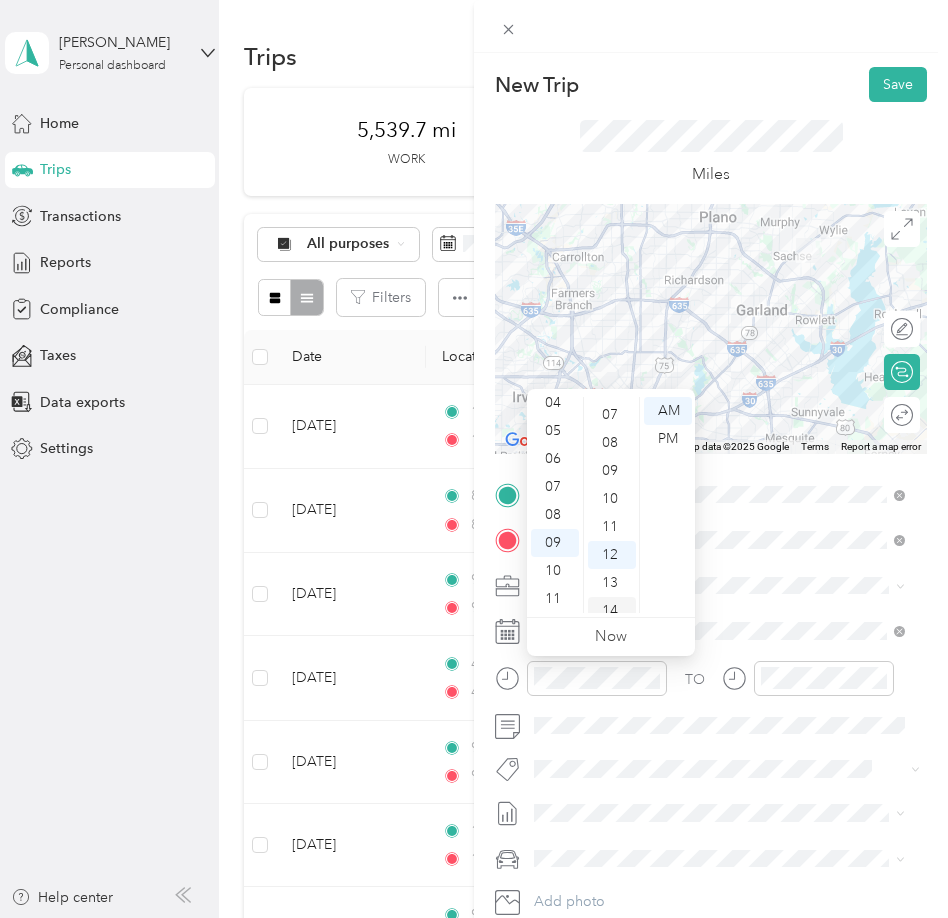 scroll, scrollTop: 0, scrollLeft: 0, axis: both 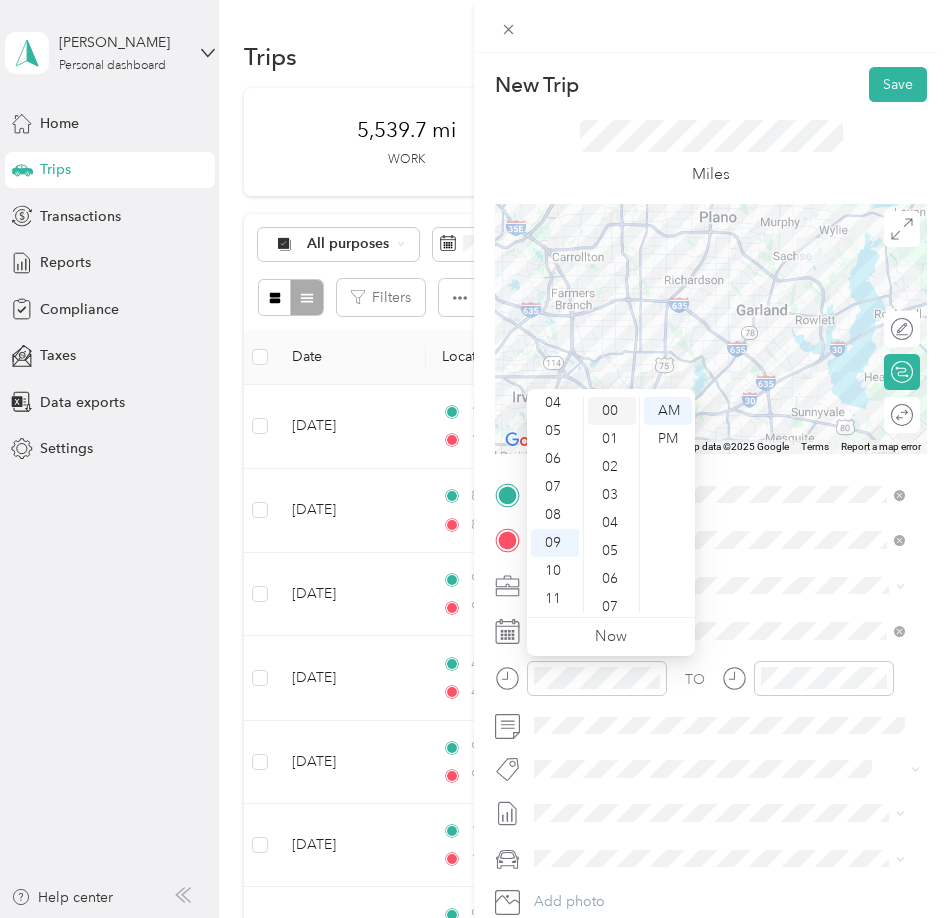 click on "00" at bounding box center [612, 411] 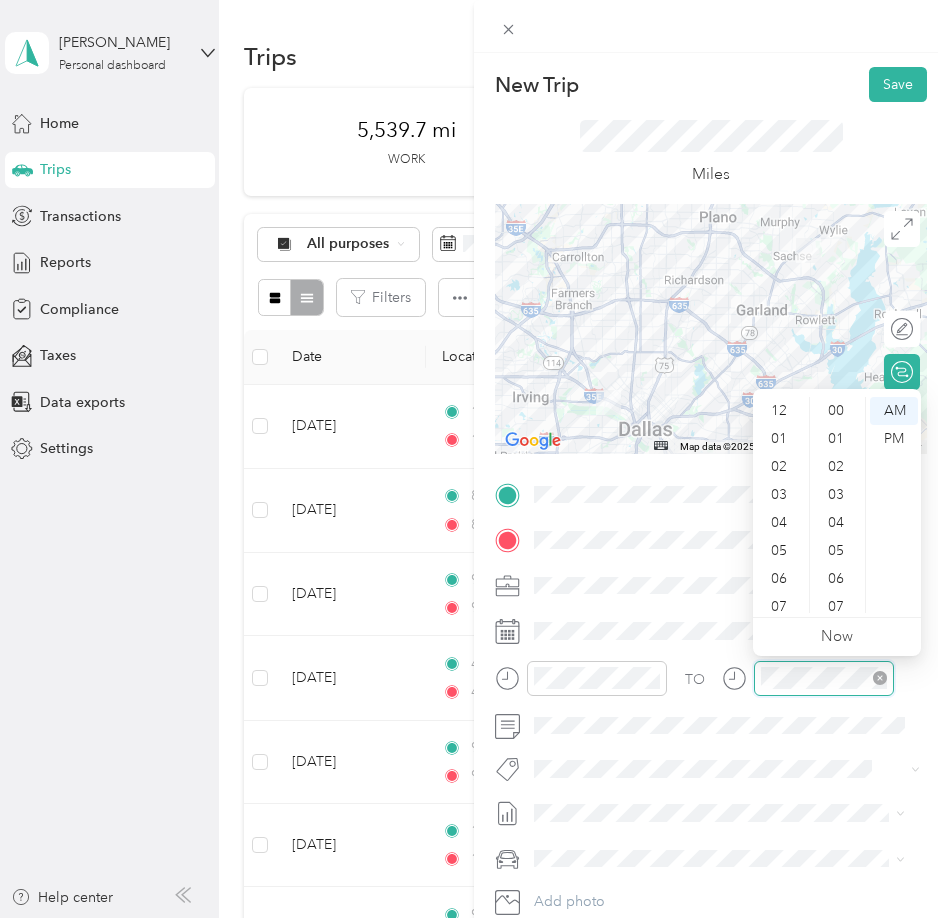 scroll, scrollTop: 336, scrollLeft: 0, axis: vertical 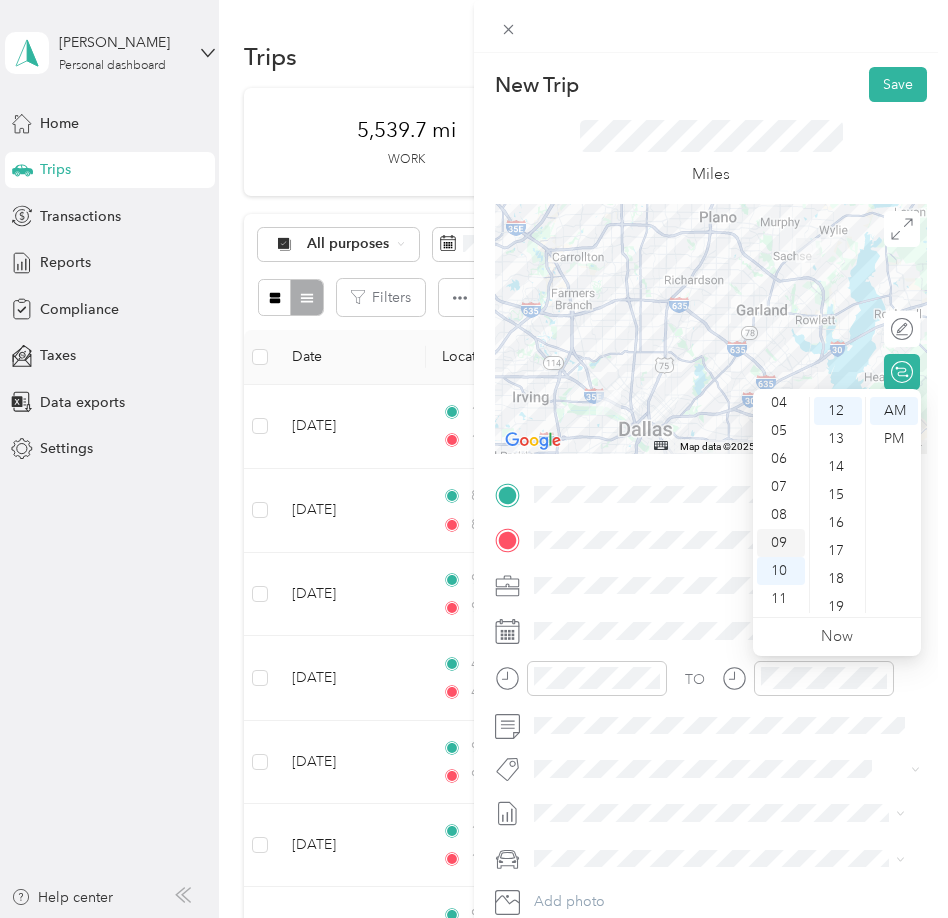 click on "09" at bounding box center (781, 543) 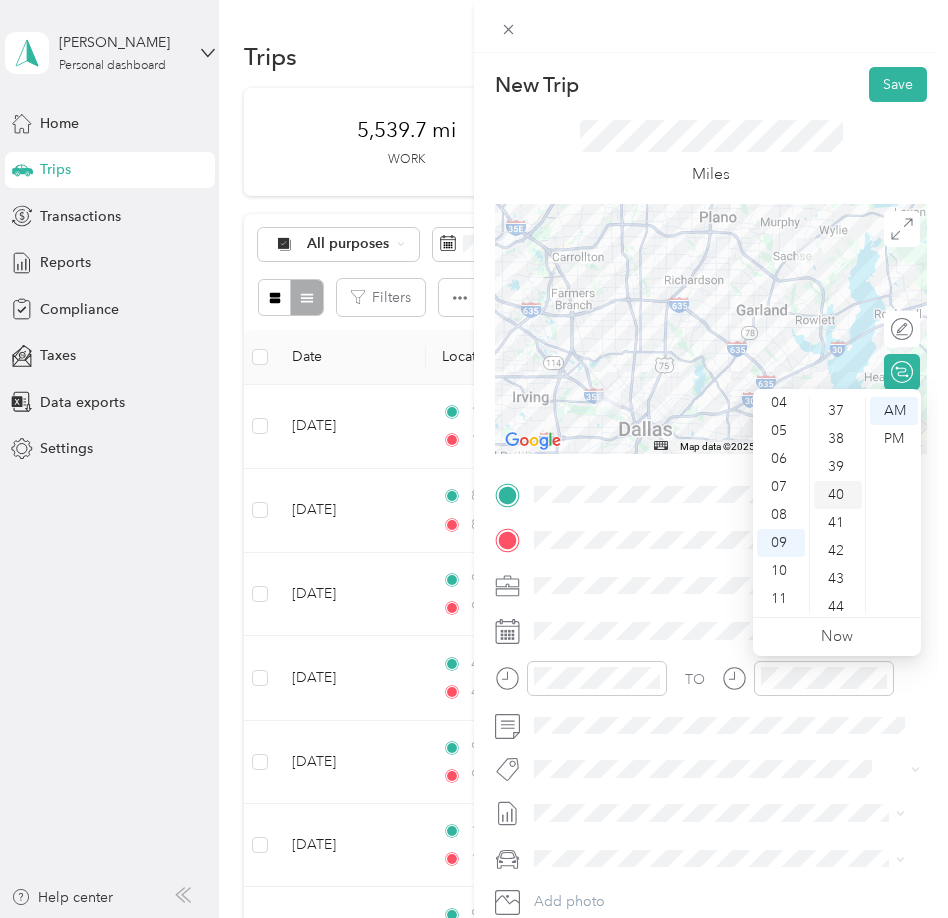 click on "40" at bounding box center [838, 495] 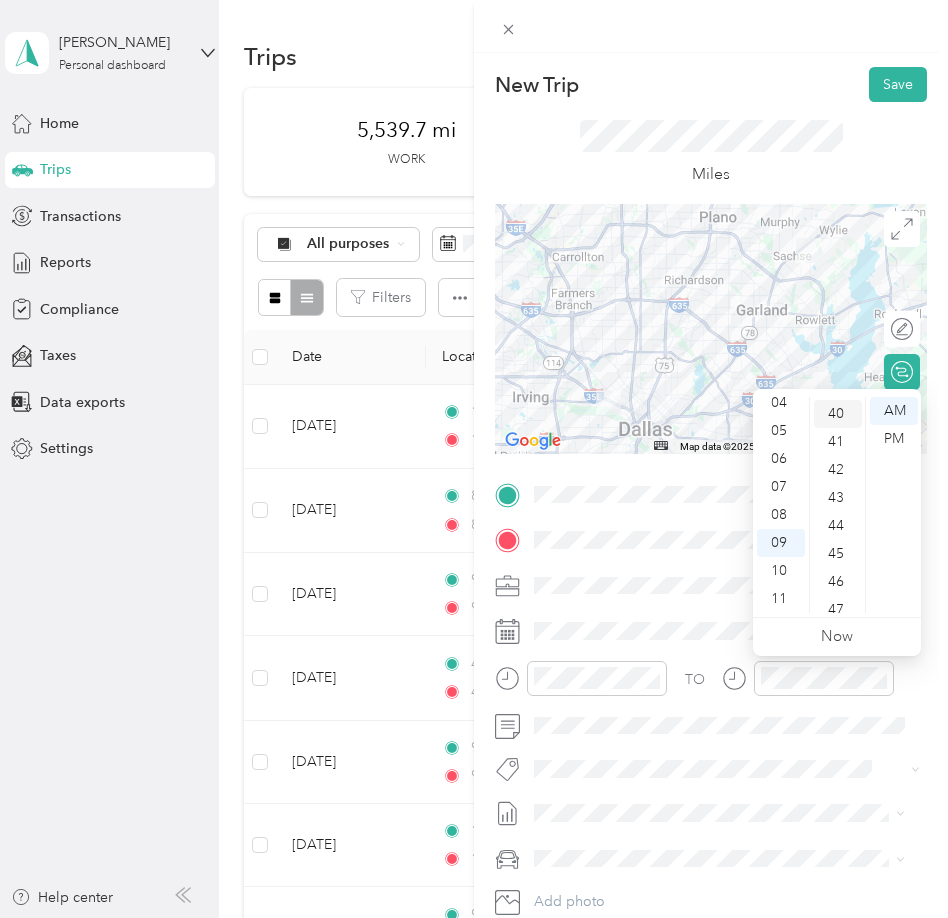 scroll, scrollTop: 1120, scrollLeft: 0, axis: vertical 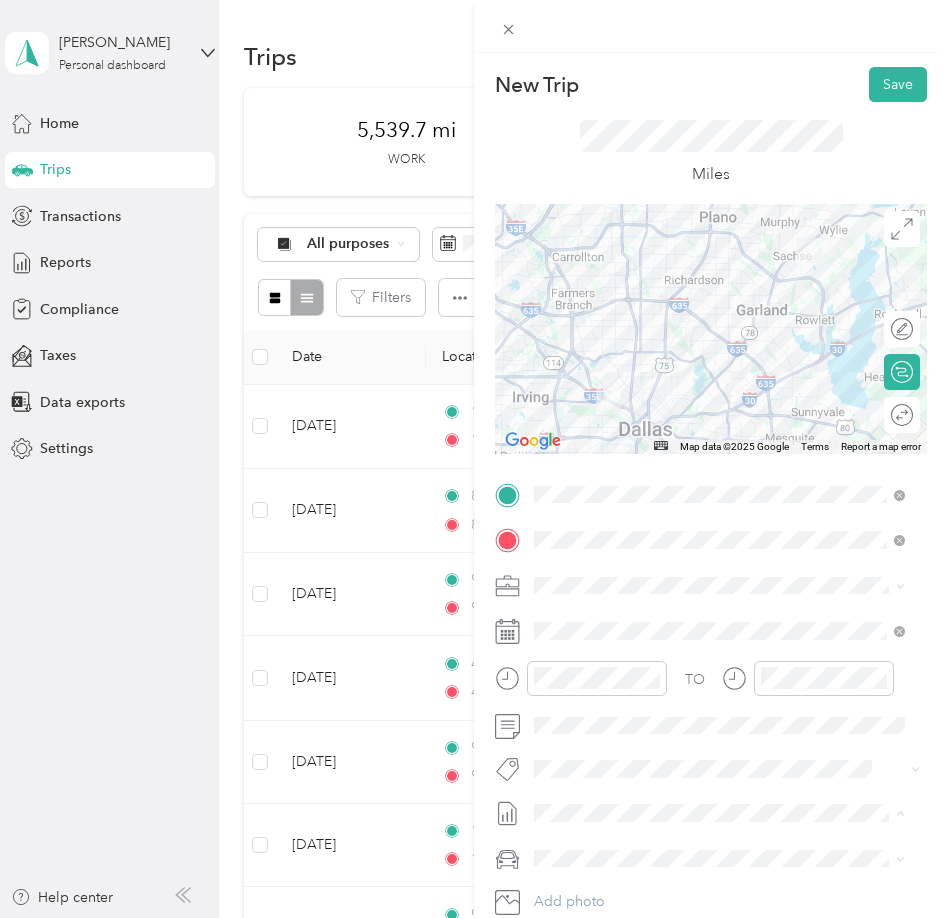 click on "[DATE] Mileage" at bounding box center [583, 879] 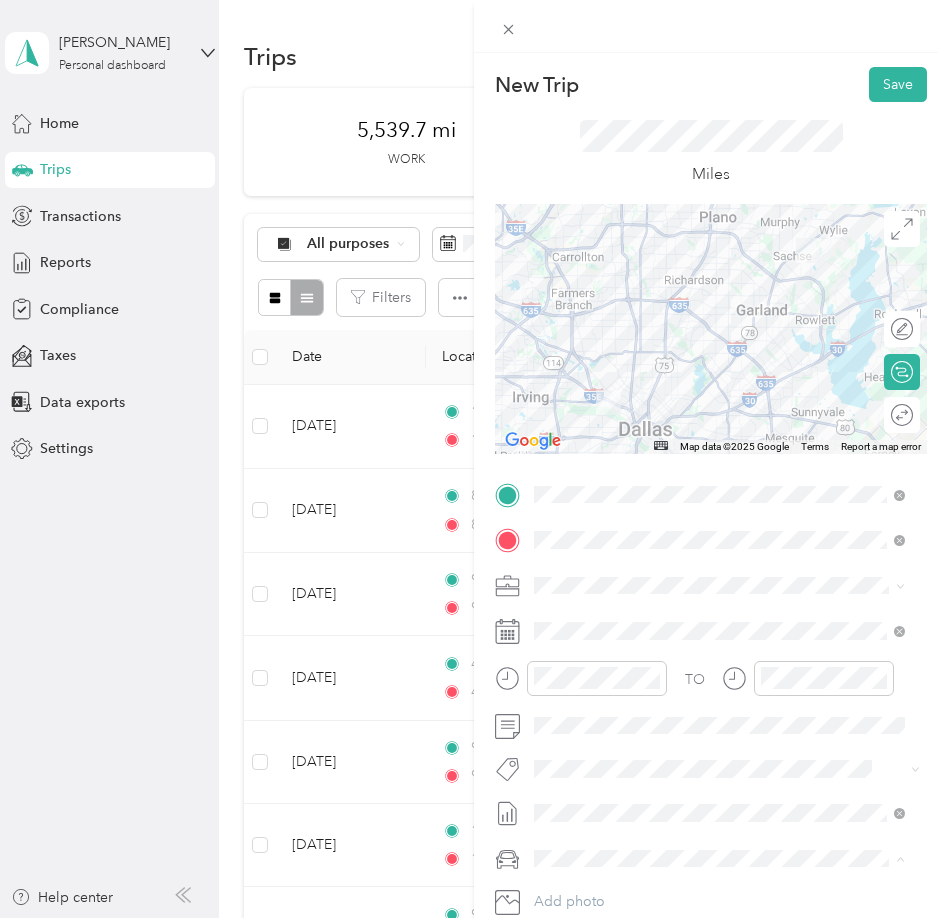 click on "Lexus" at bounding box center (719, 788) 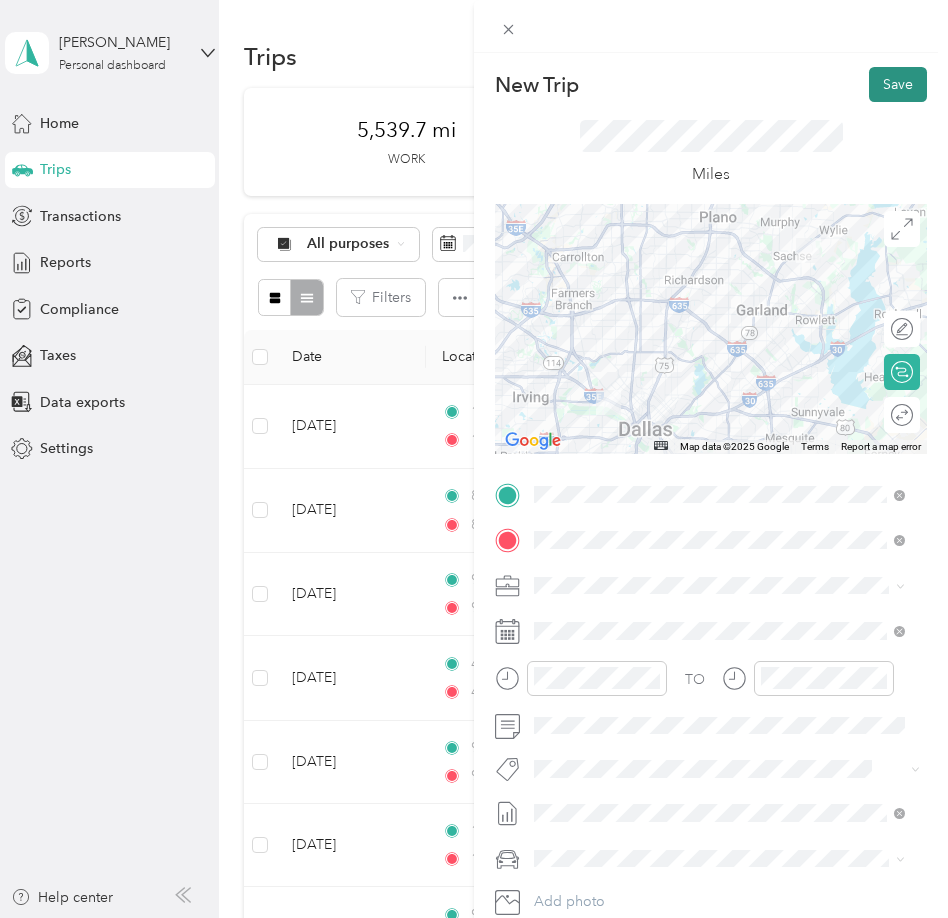 click on "Save" at bounding box center (898, 84) 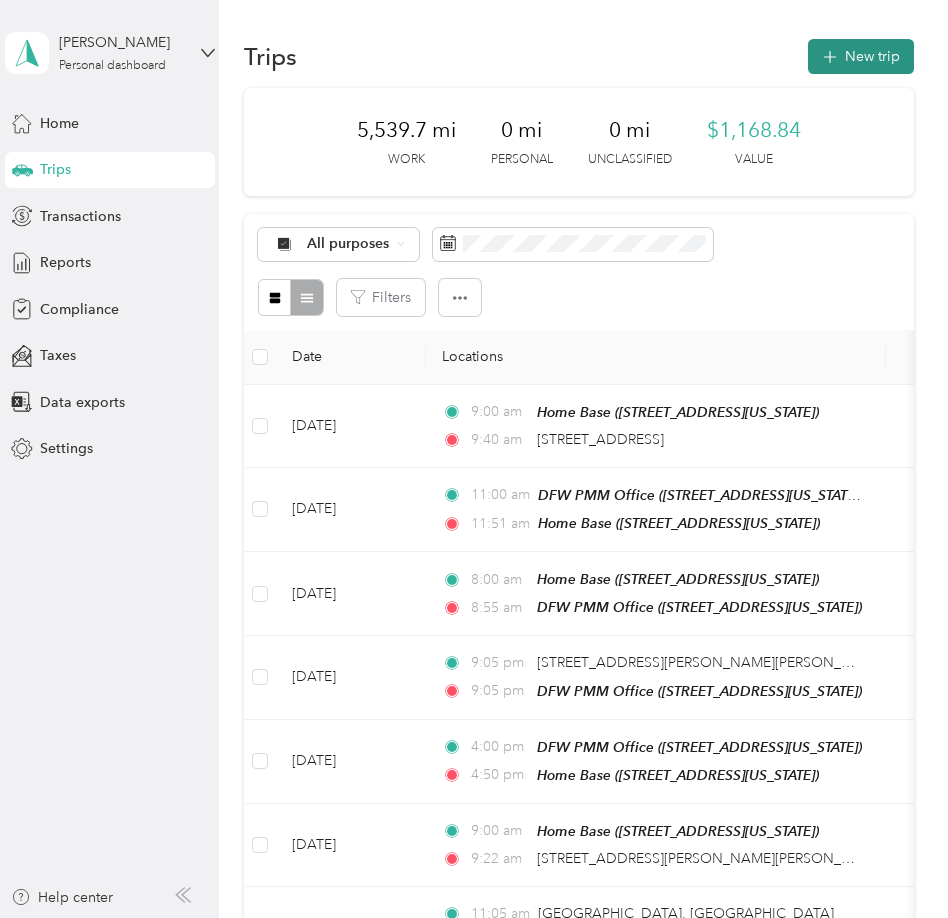 click on "New trip" at bounding box center (861, 56) 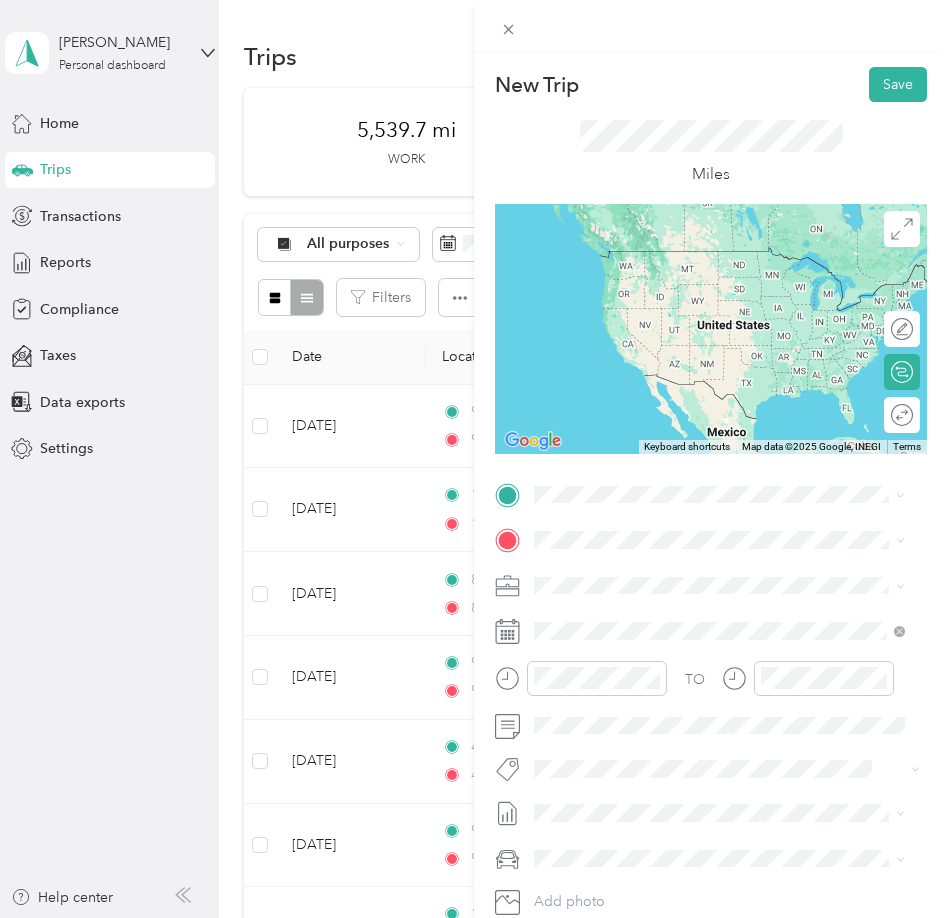 click on "[STREET_ADDRESS][US_STATE]" at bounding box center (672, 566) 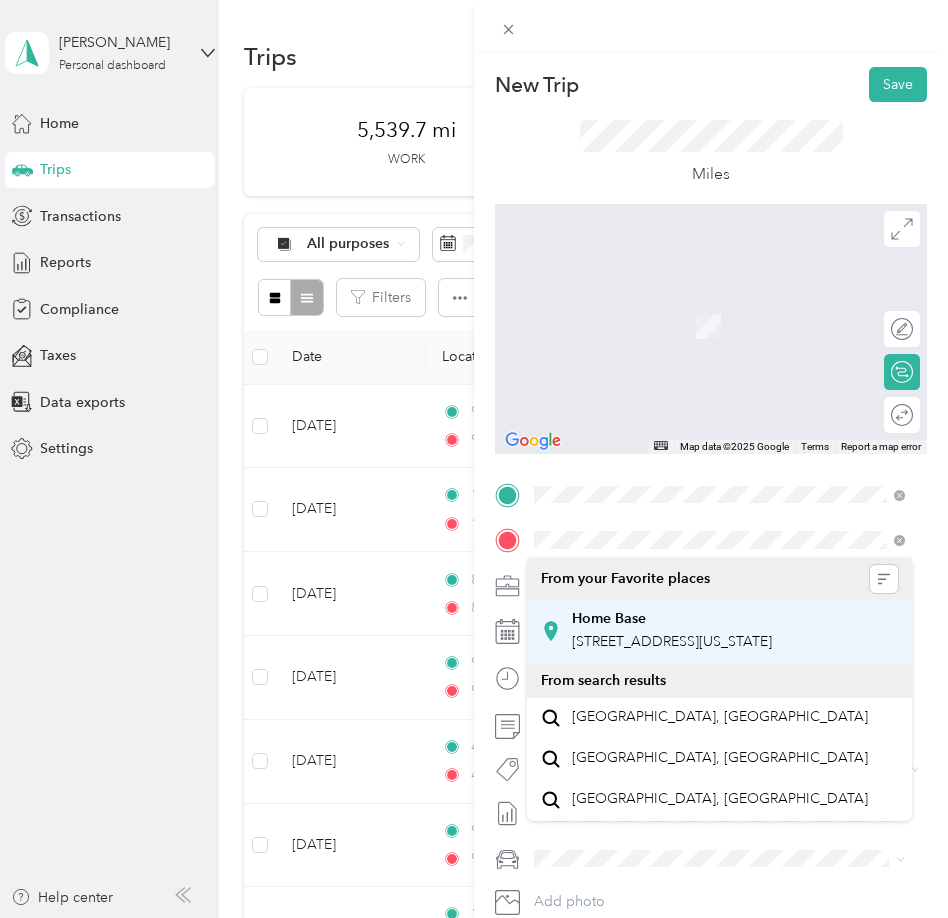 click on "Home Base" at bounding box center (672, 619) 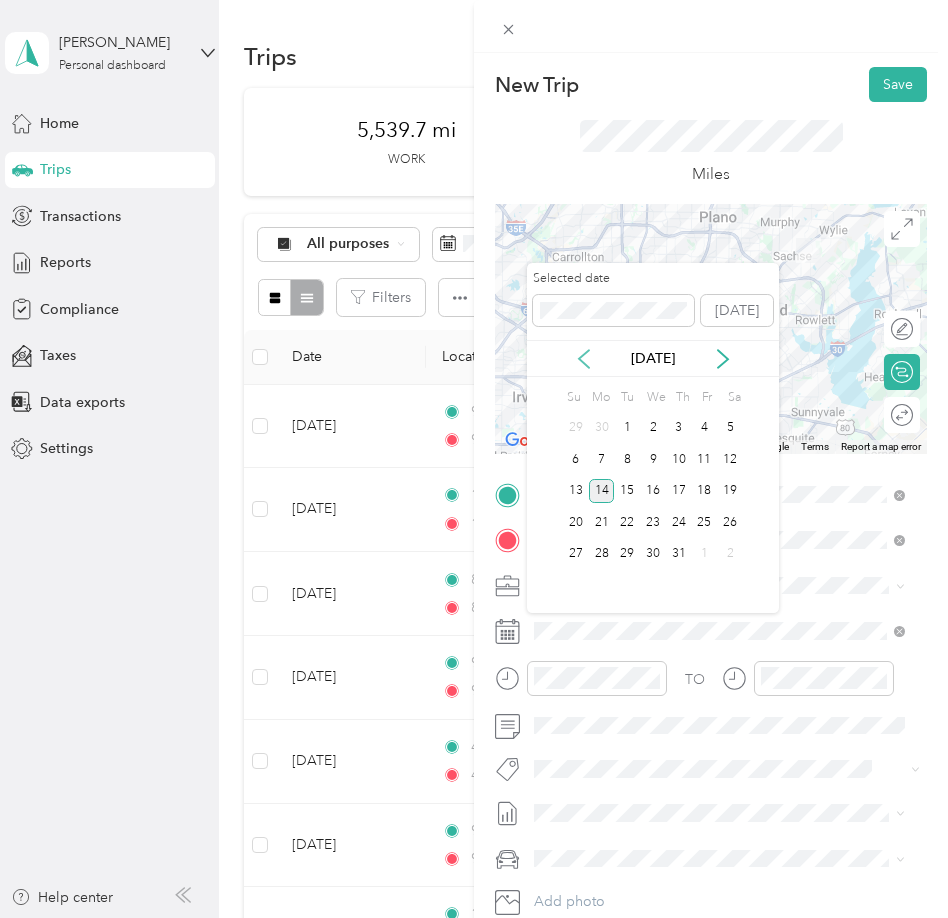 click 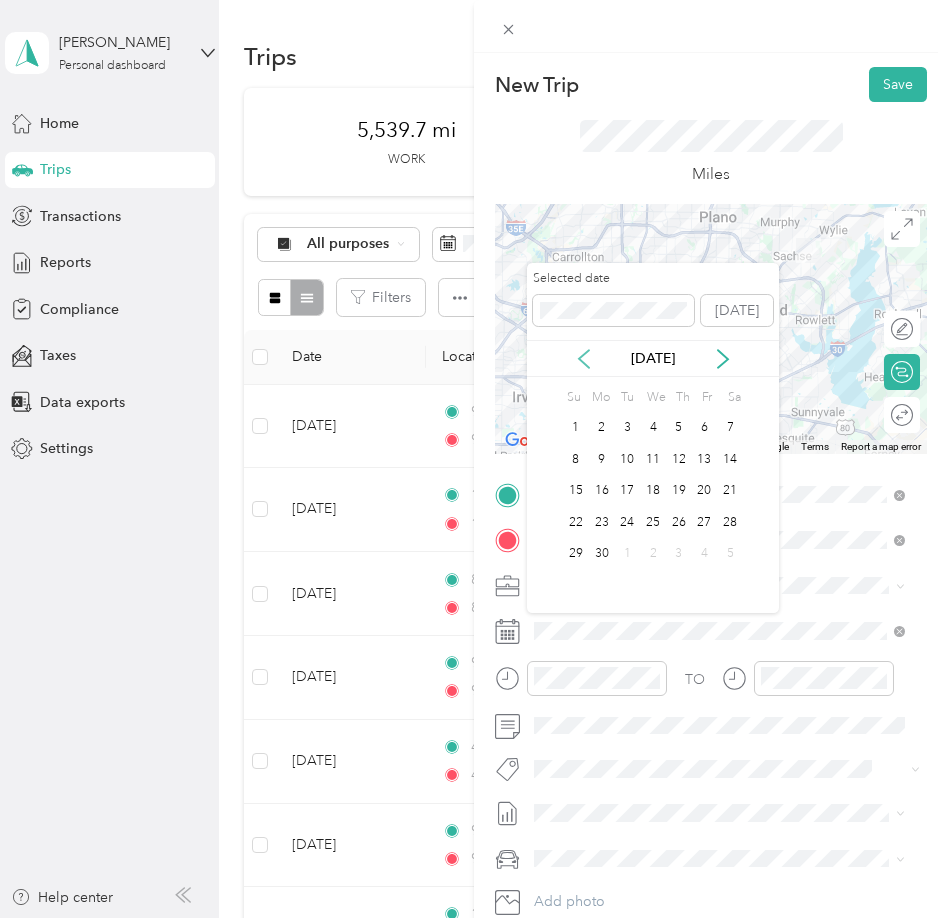 click 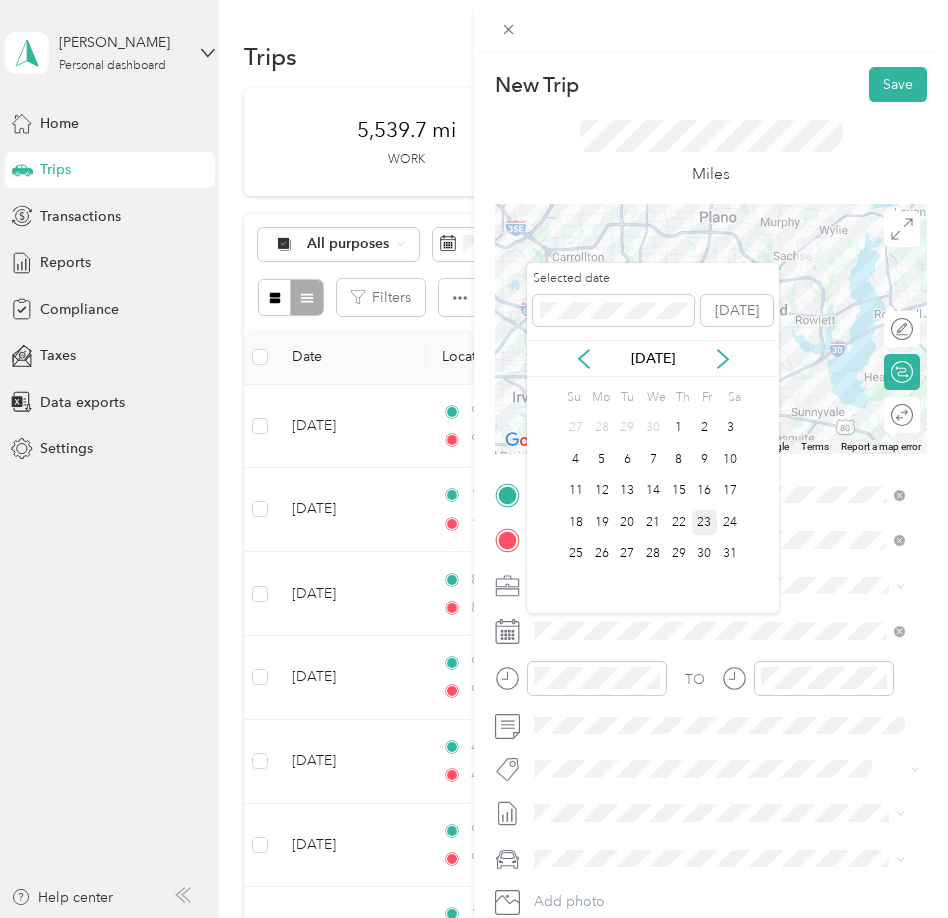 click on "23" at bounding box center (705, 522) 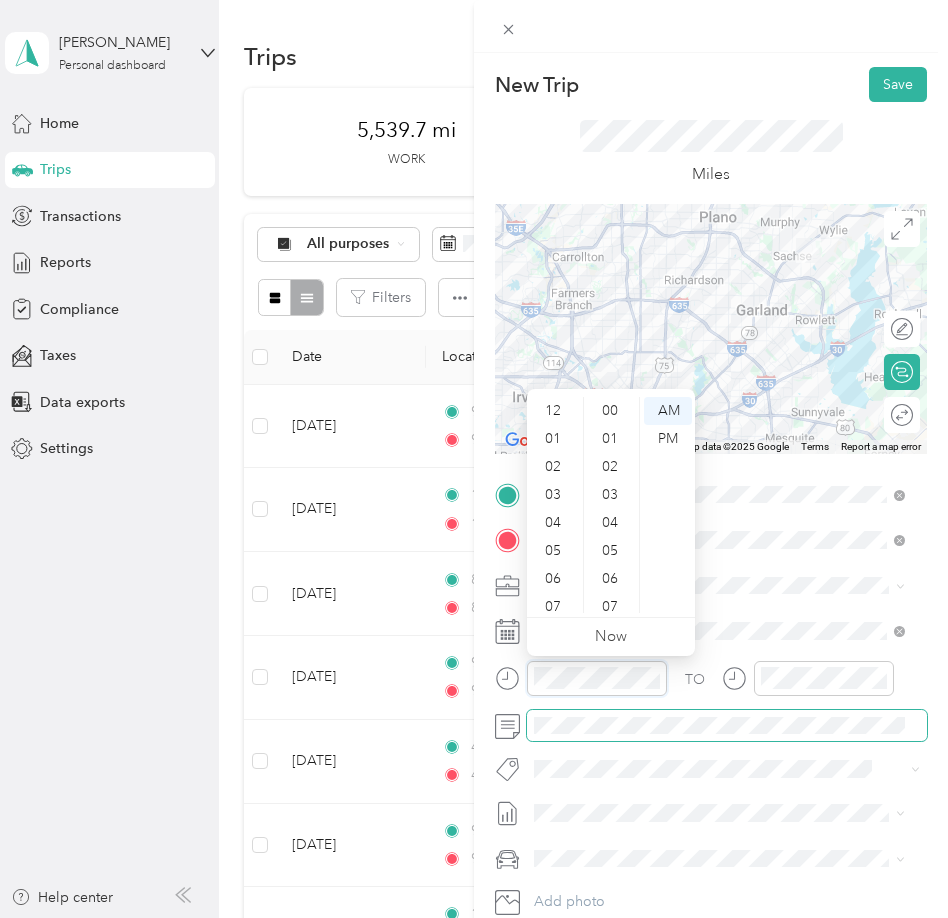 scroll, scrollTop: 447, scrollLeft: 0, axis: vertical 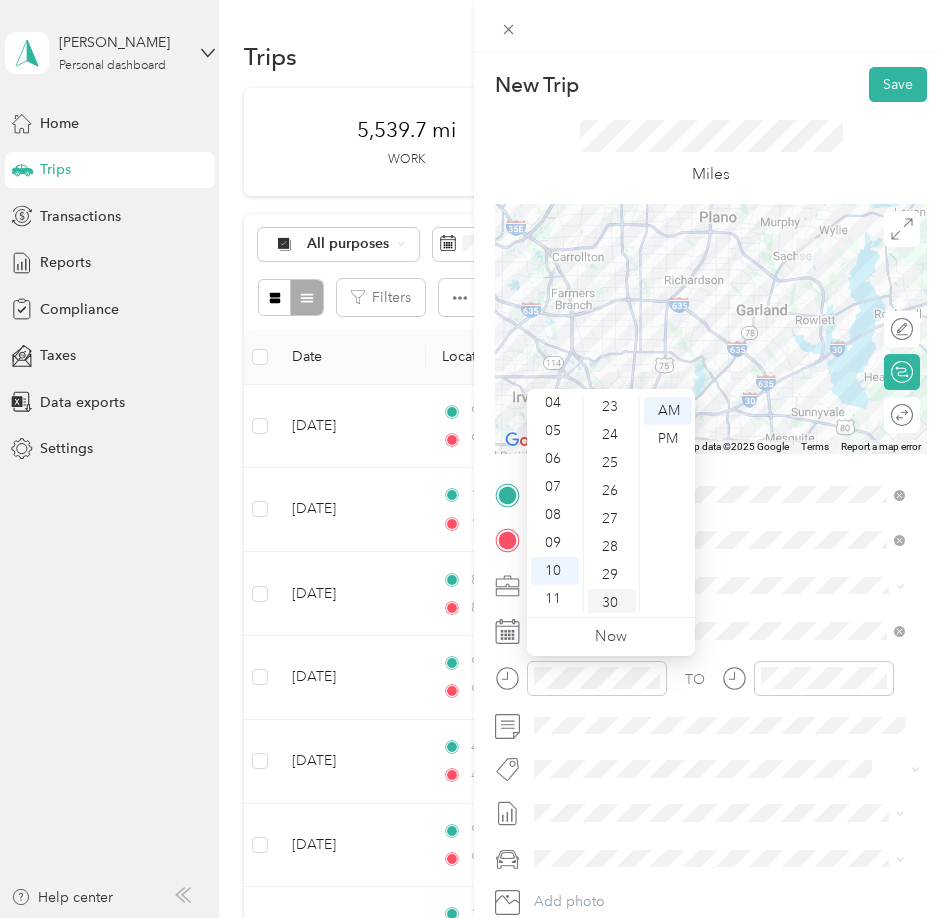 click on "30" at bounding box center (612, 603) 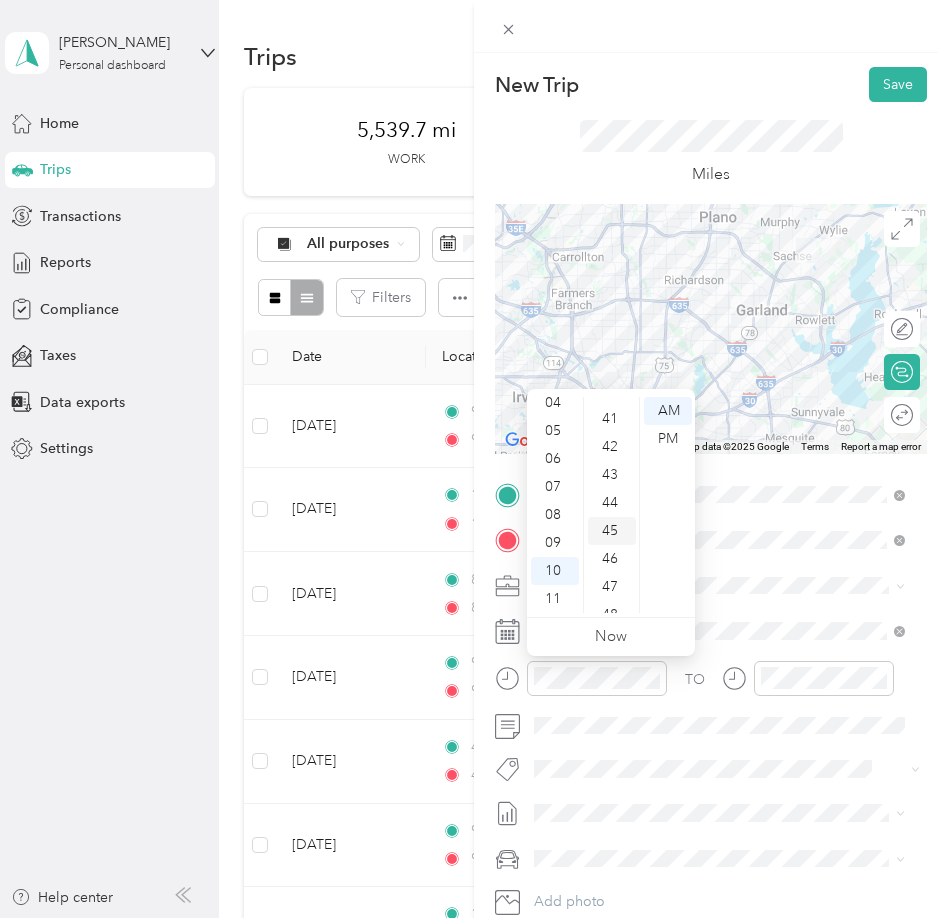 click on "45" at bounding box center [612, 531] 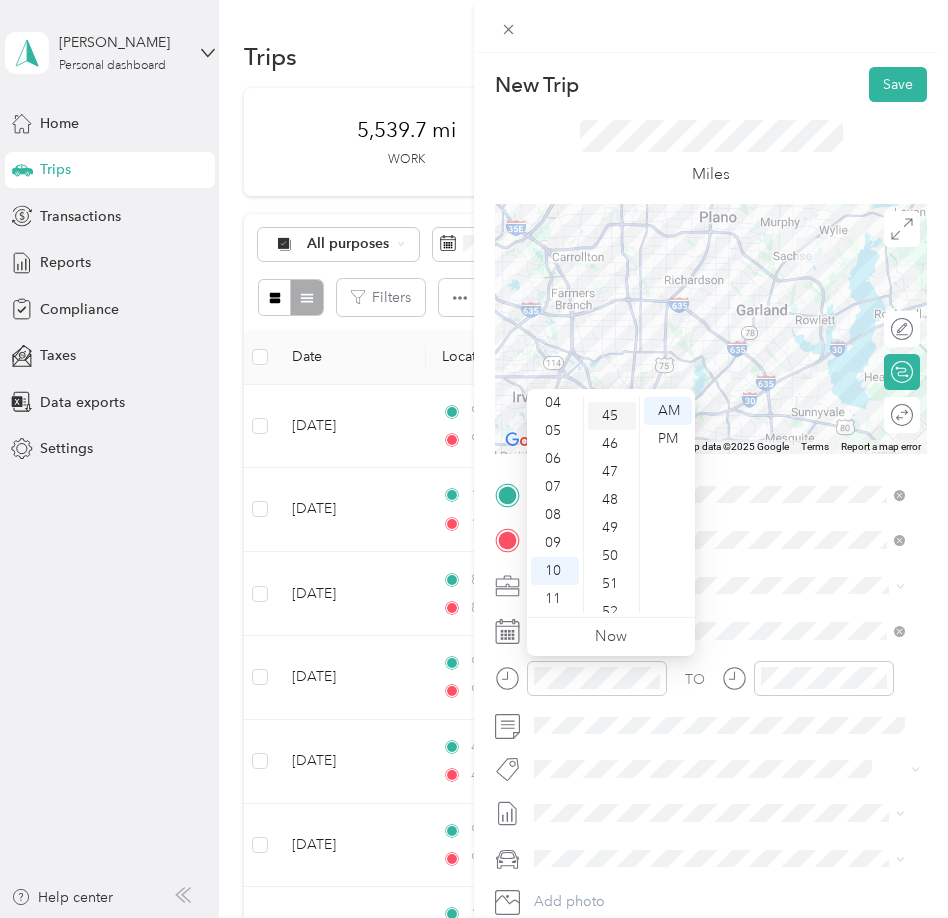 scroll, scrollTop: 1260, scrollLeft: 0, axis: vertical 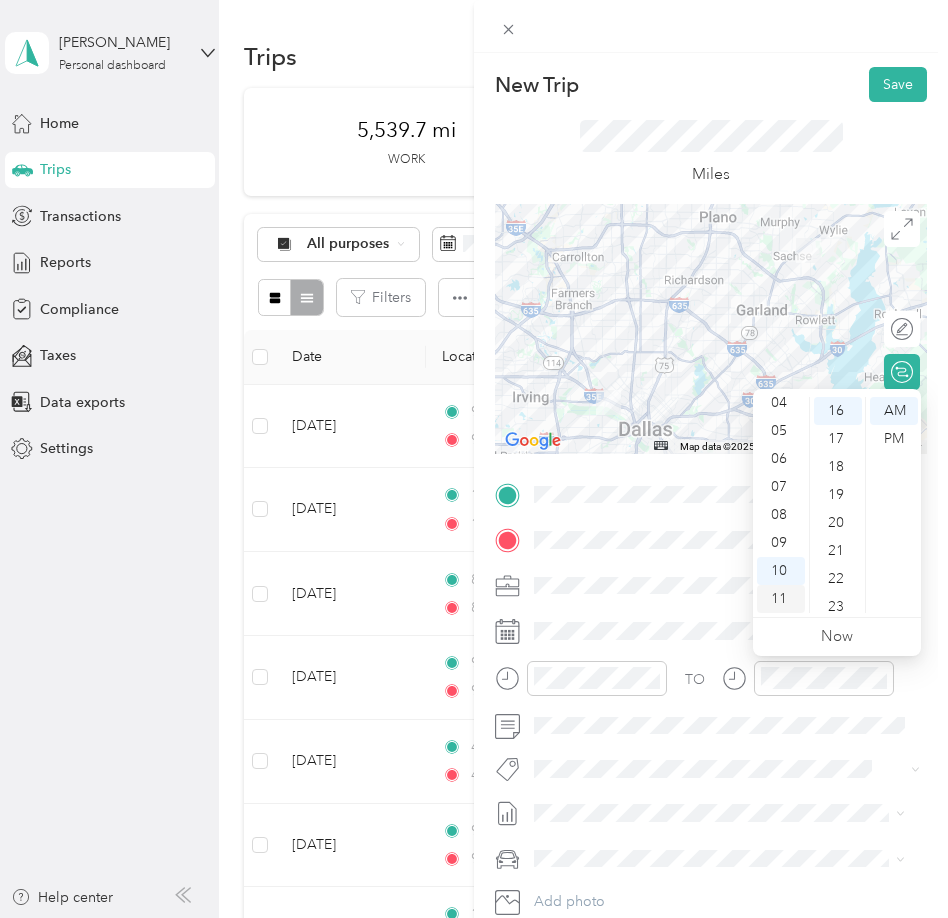 click on "11" at bounding box center (781, 599) 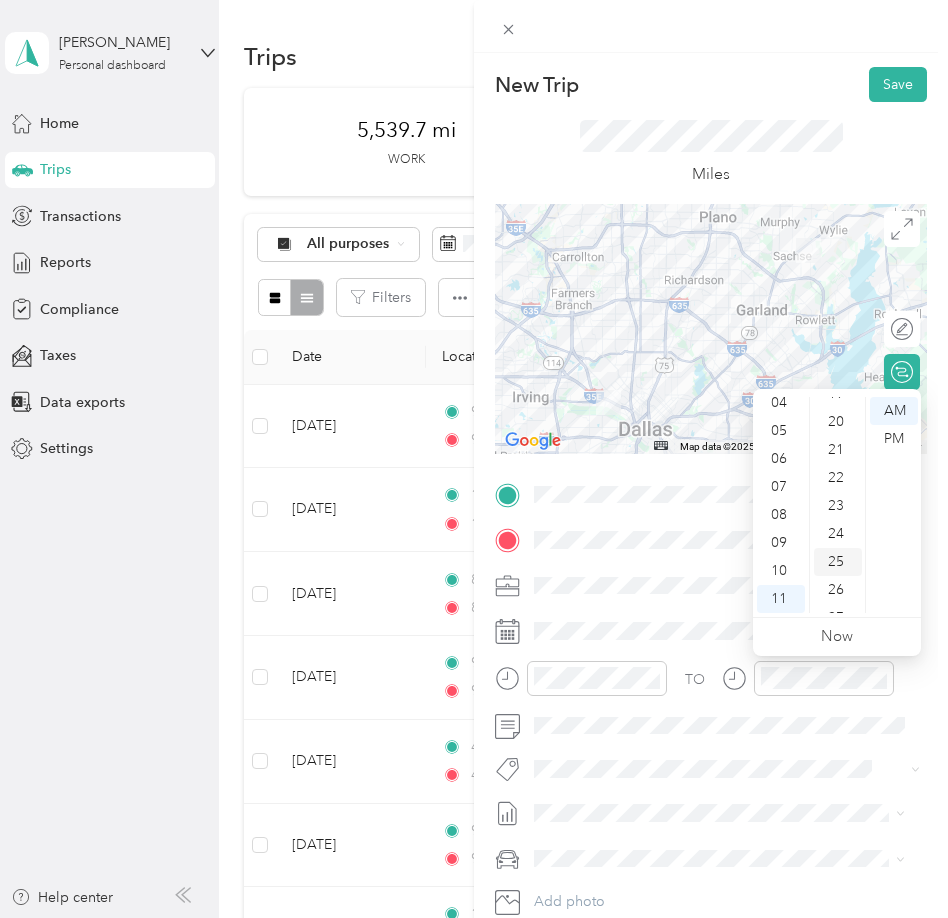 scroll, scrollTop: 548, scrollLeft: 0, axis: vertical 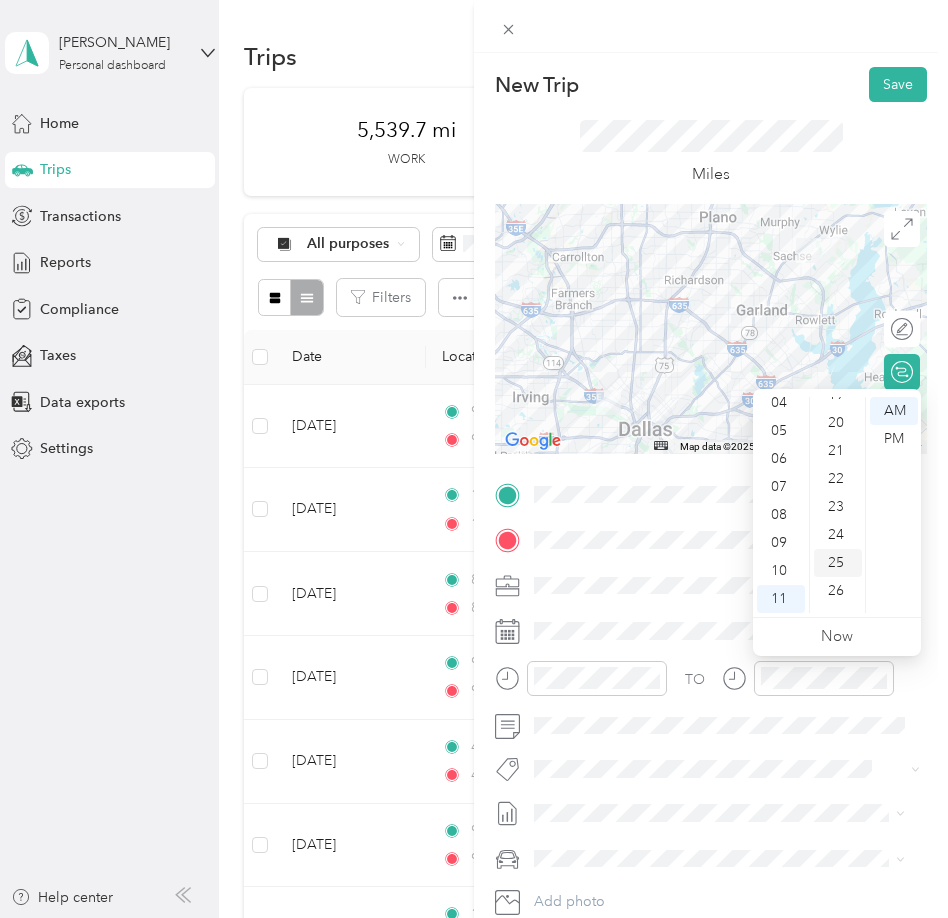 click on "25" at bounding box center (838, 563) 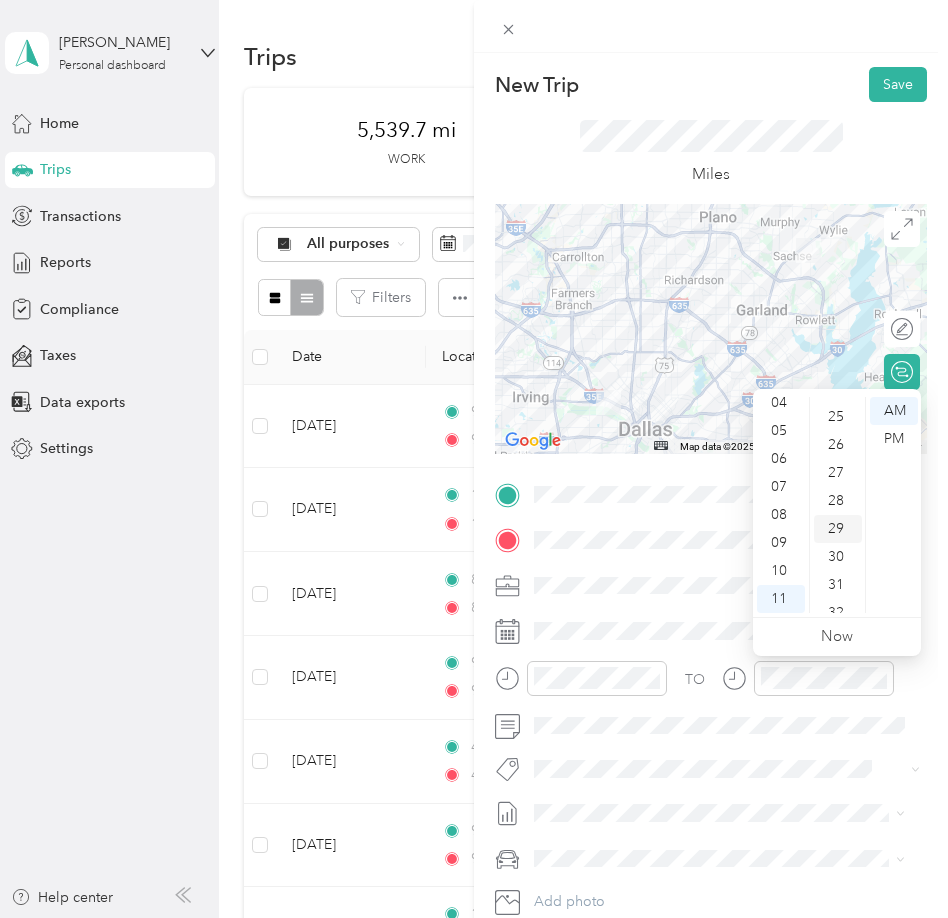 scroll, scrollTop: 700, scrollLeft: 0, axis: vertical 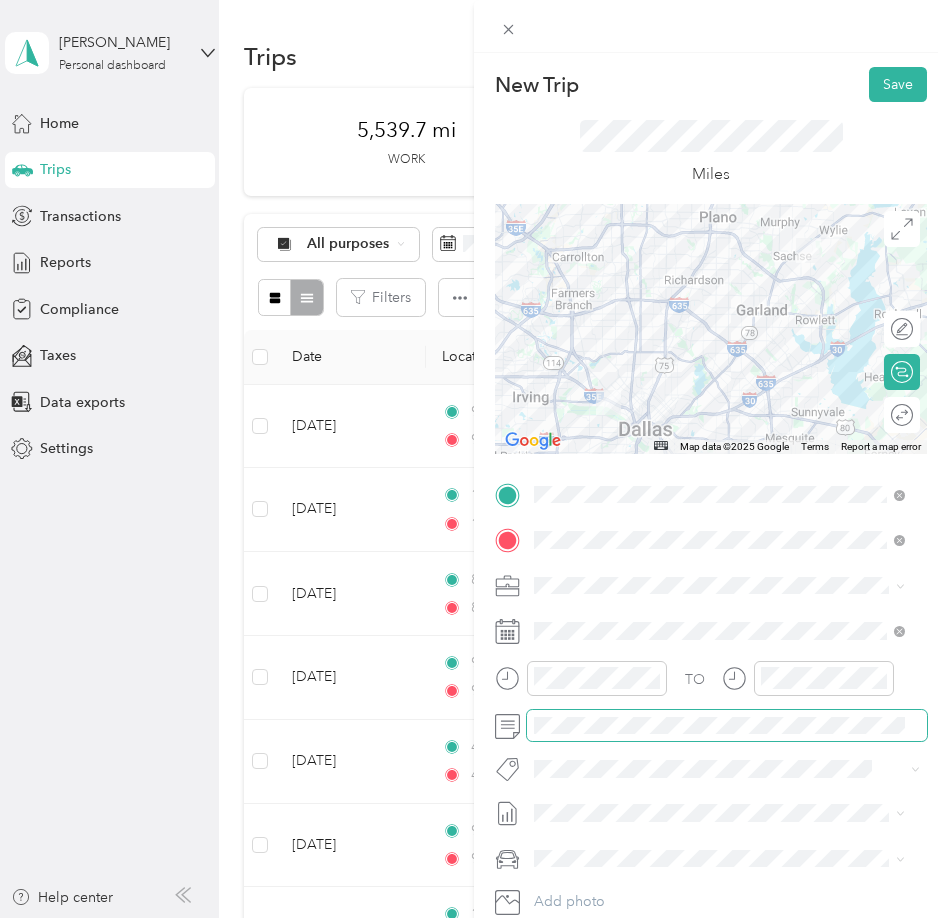 click at bounding box center (727, 726) 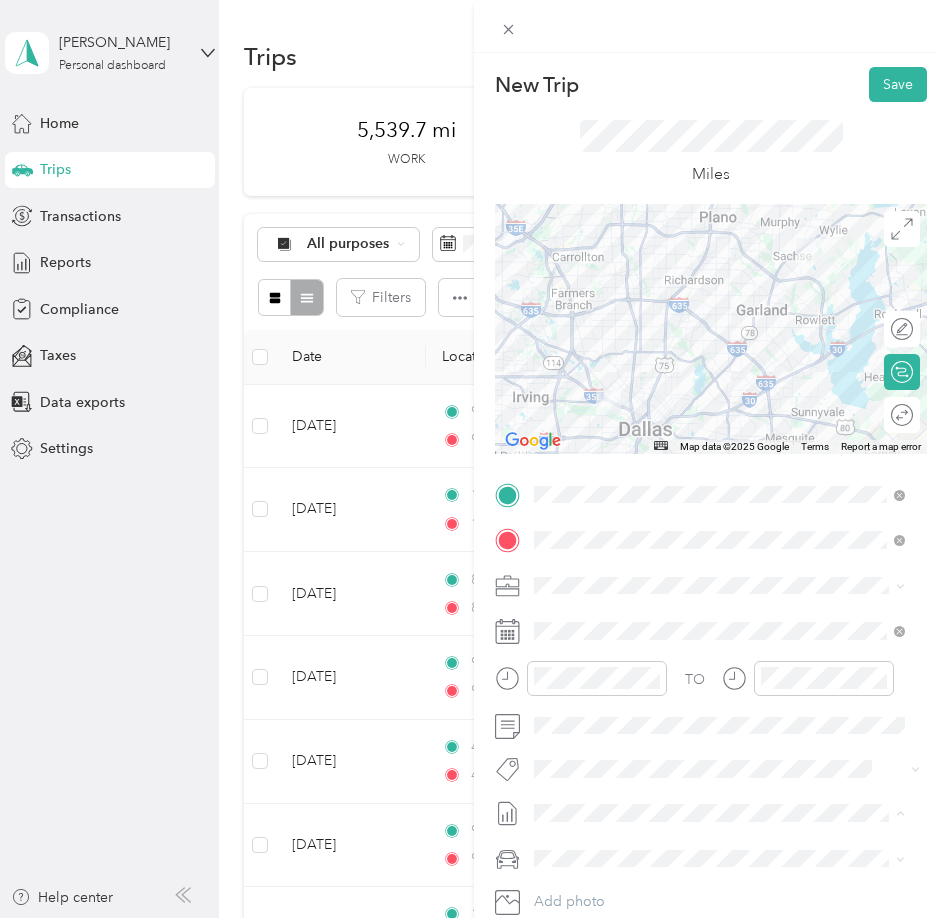 click on "[DATE] Mileage Draft" at bounding box center (719, 879) 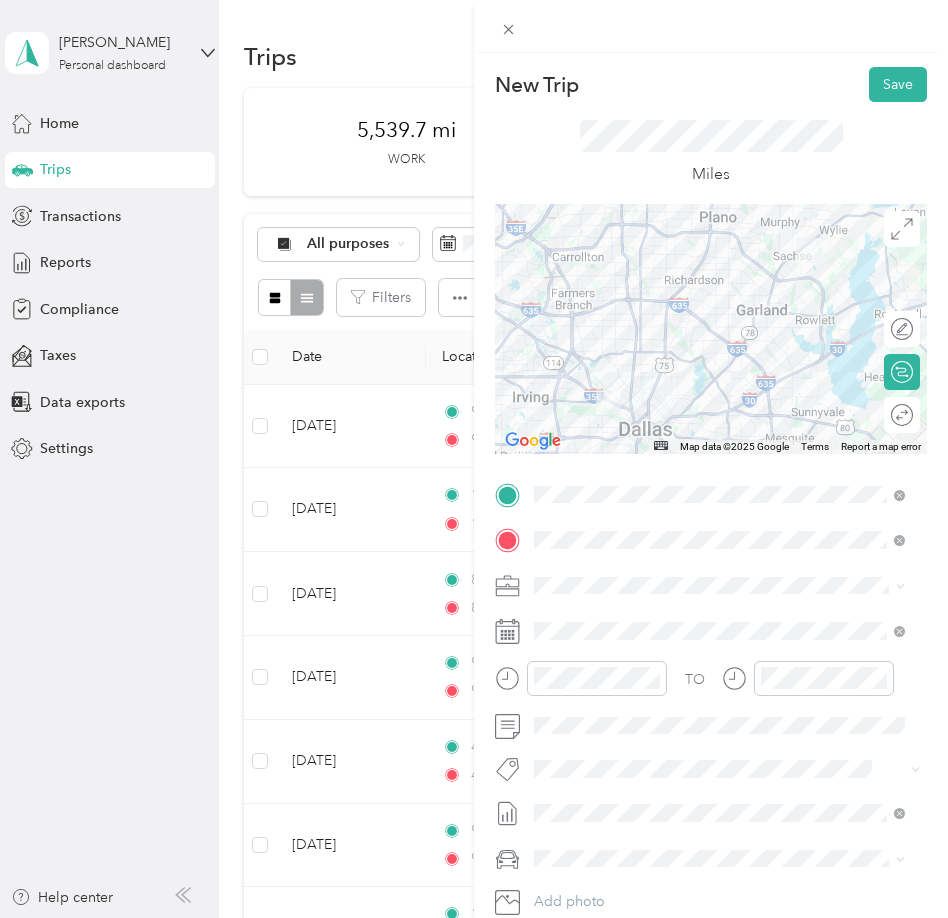 click on "Lexus" at bounding box center (719, 781) 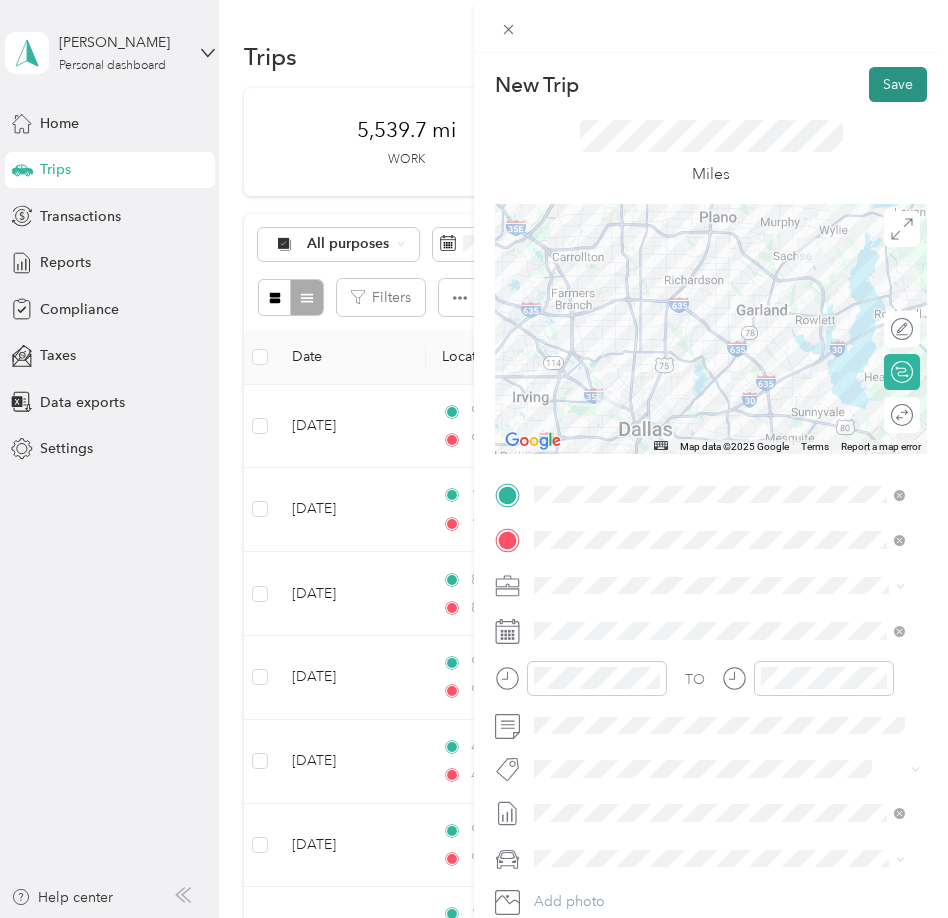 click on "Save" at bounding box center (898, 84) 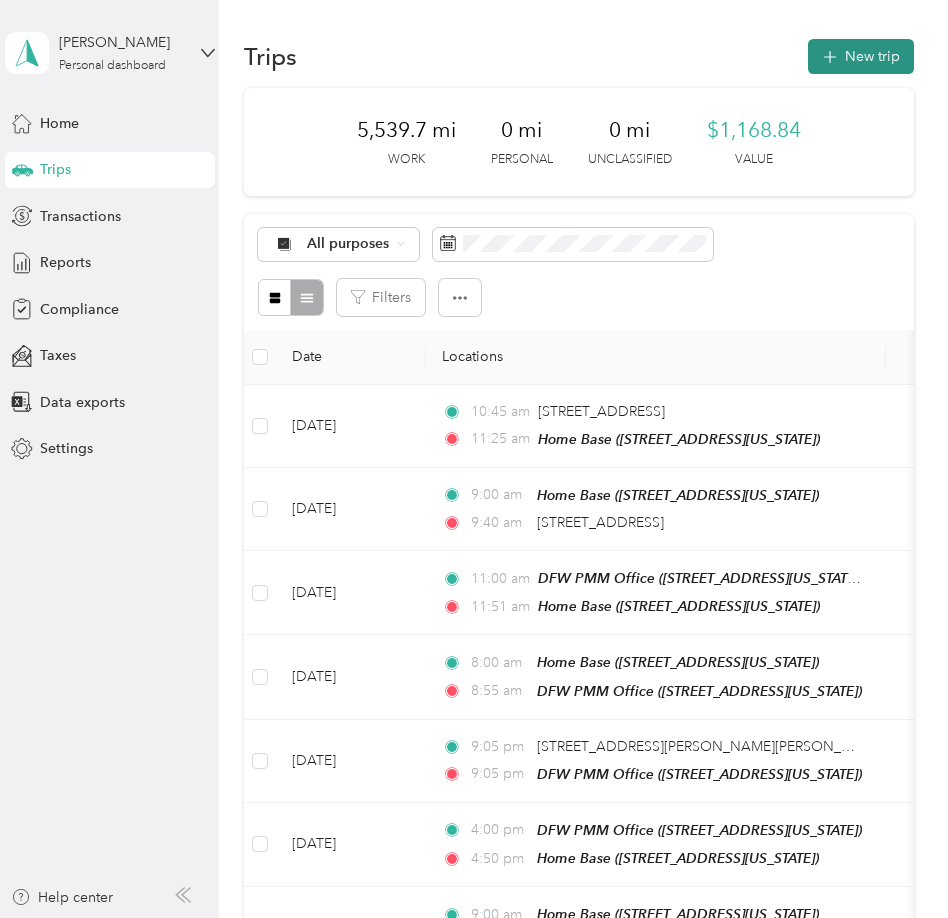 click on "New trip" at bounding box center (861, 56) 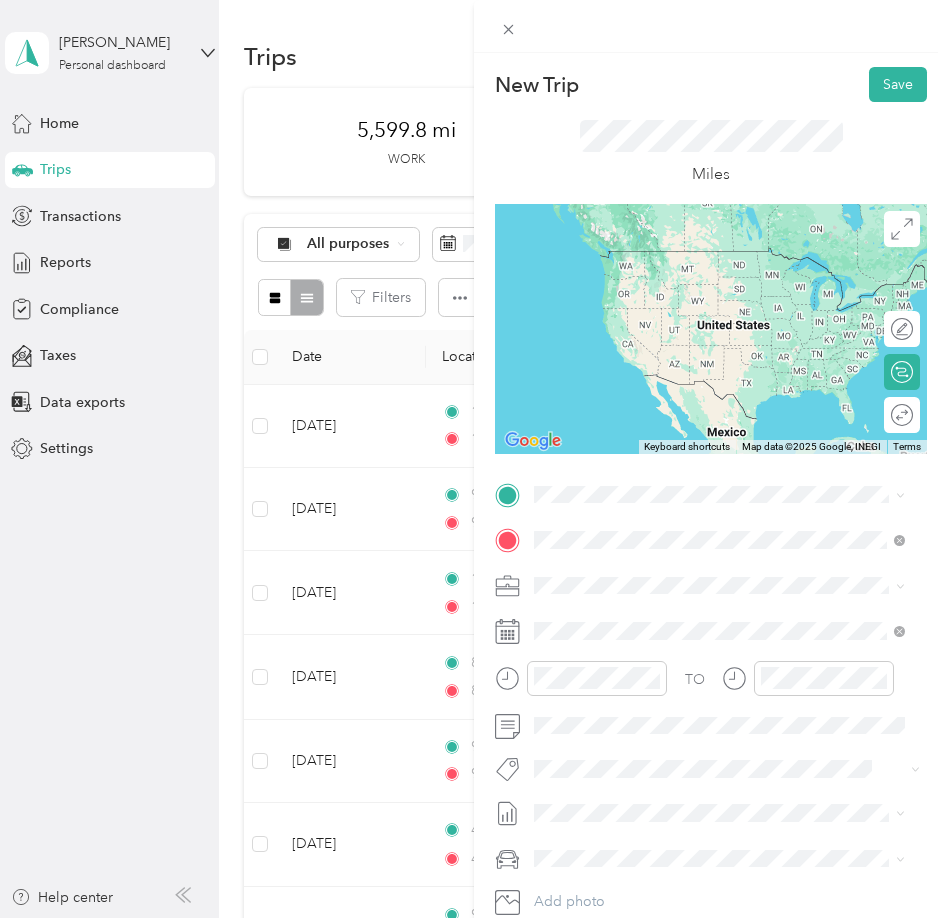 click on "[STREET_ADDRESS][PERSON_NAME][US_STATE]" at bounding box center (727, 612) 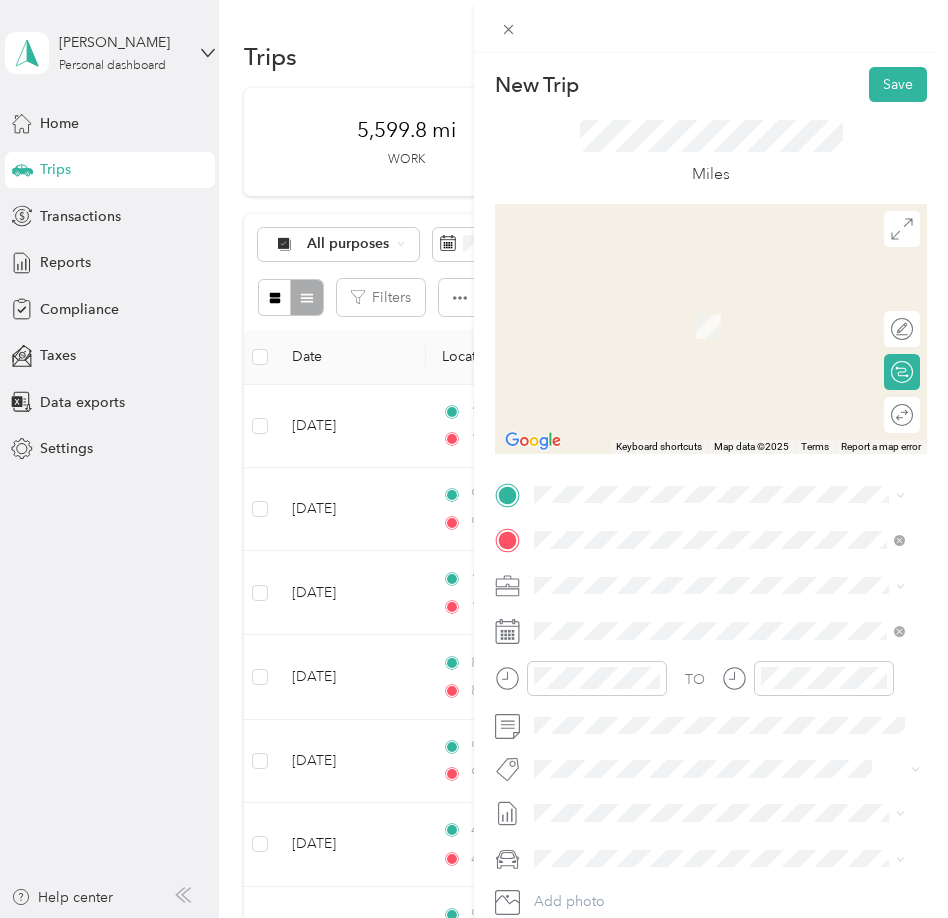 drag, startPoint x: 644, startPoint y: 582, endPoint x: 652, endPoint y: 592, distance: 12.806249 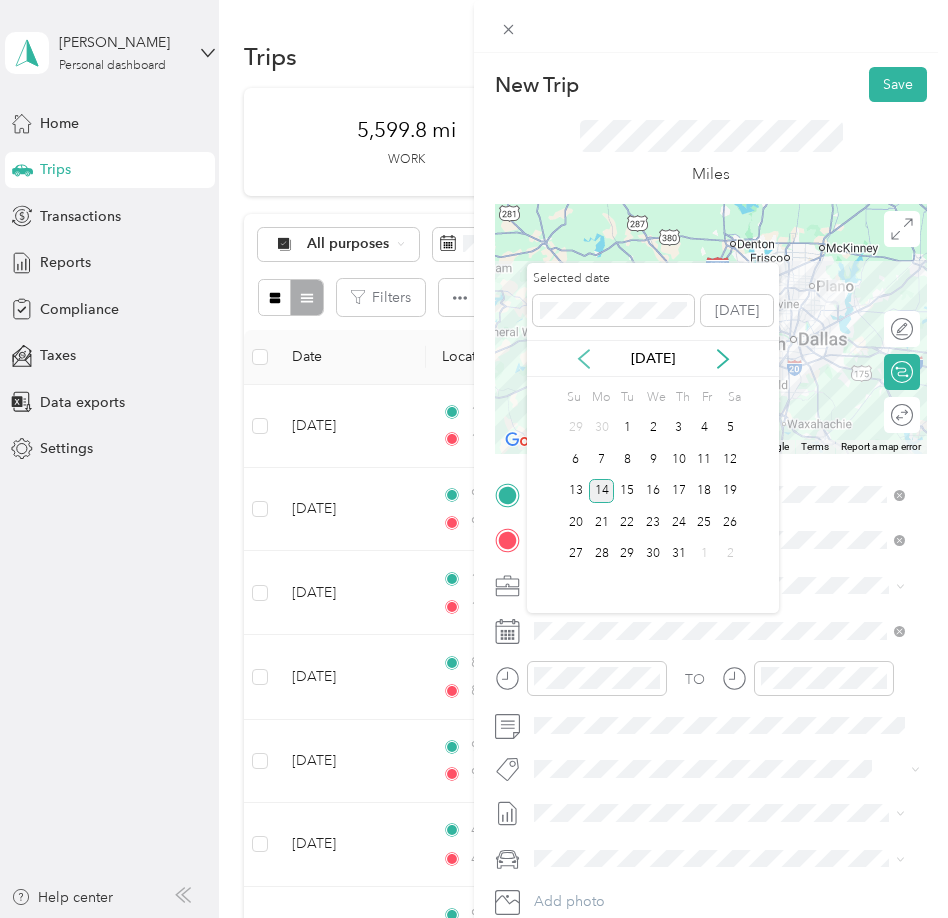 click 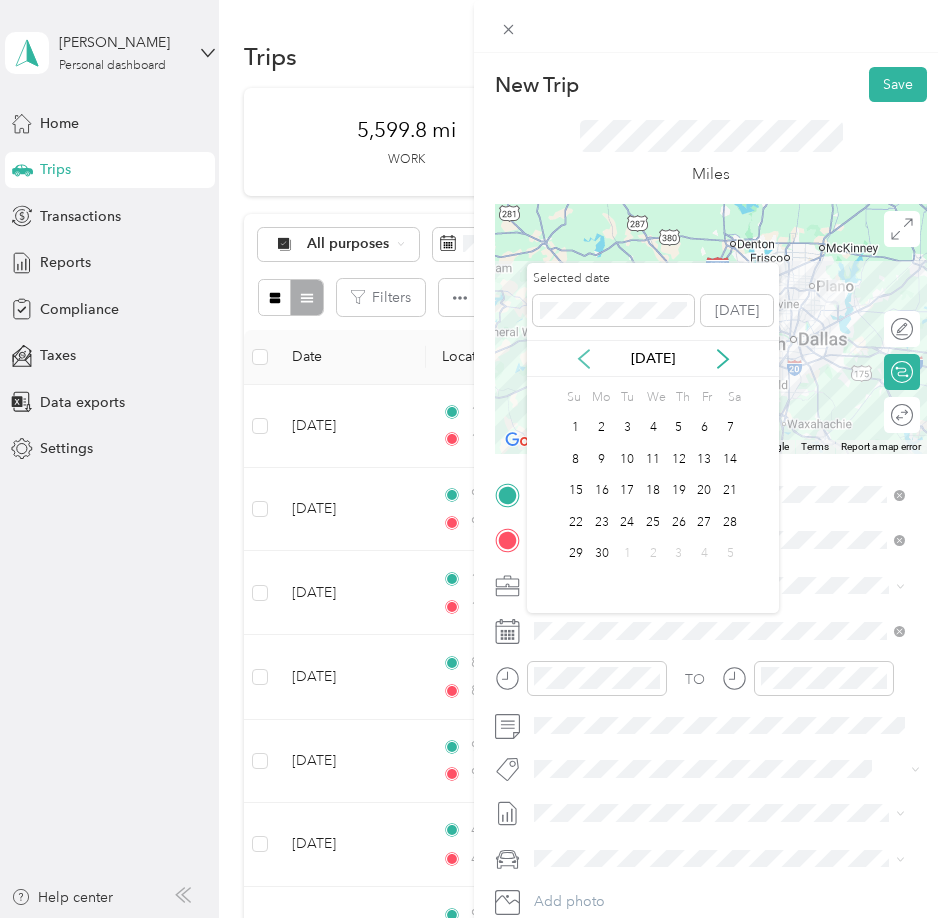 click 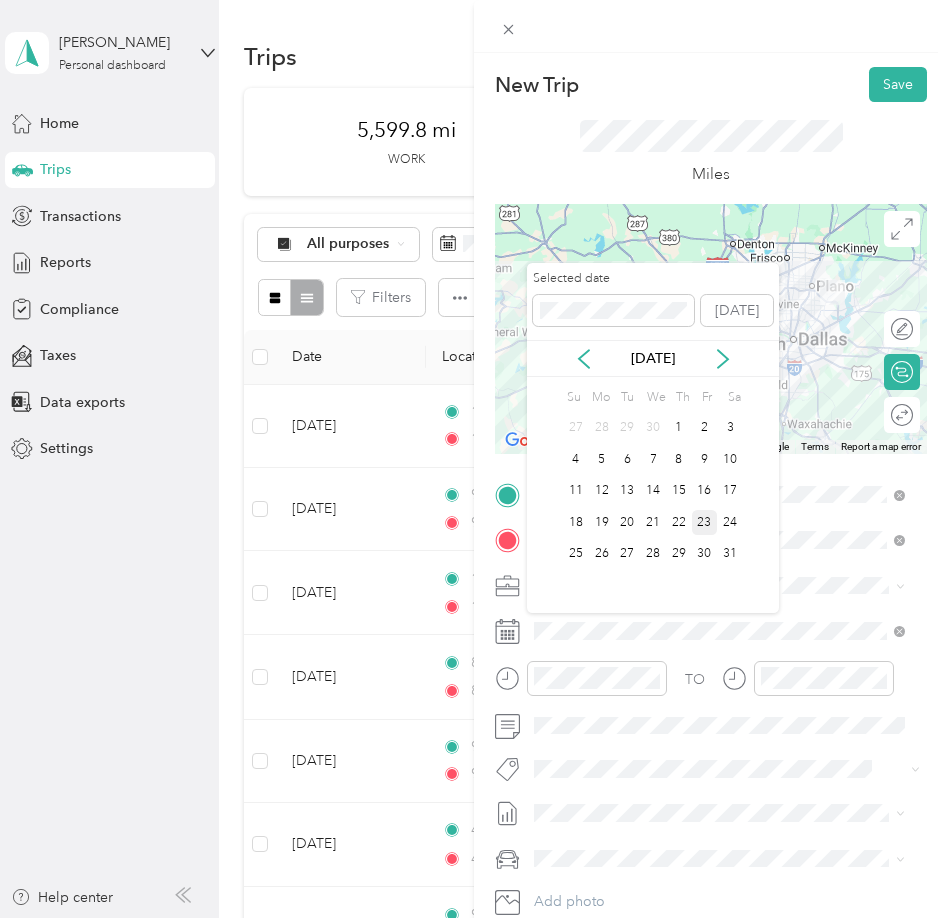 click on "23" at bounding box center [705, 522] 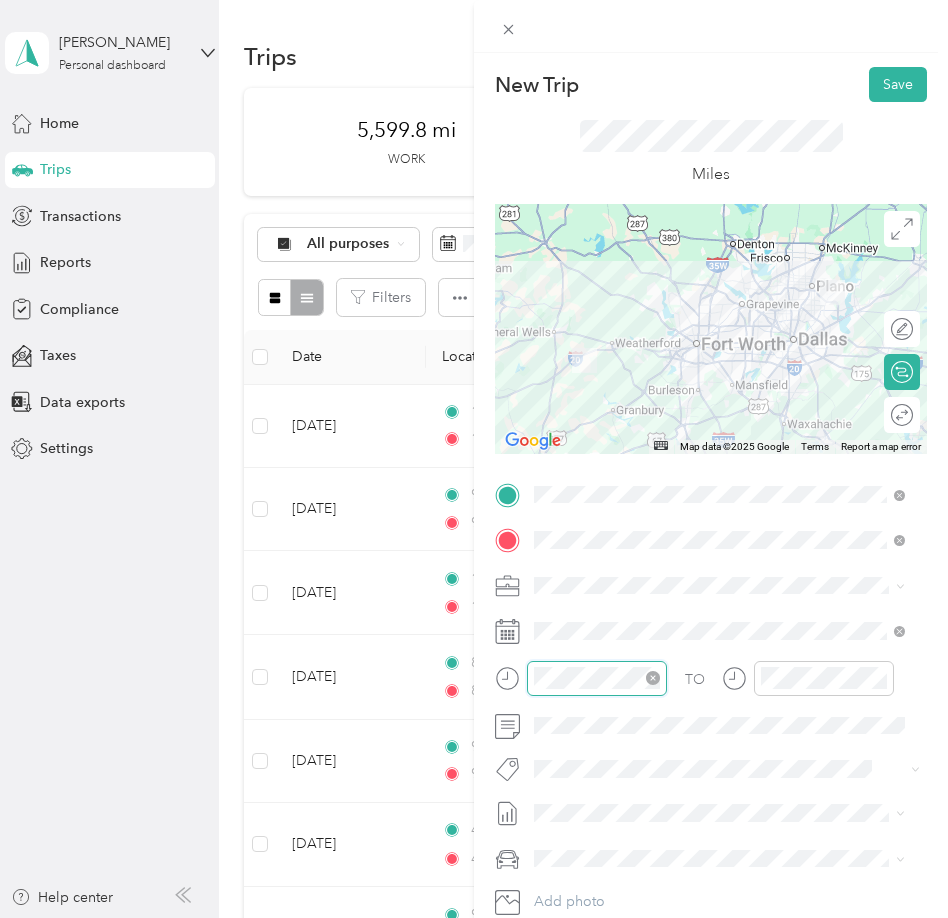 scroll, scrollTop: 120, scrollLeft: 0, axis: vertical 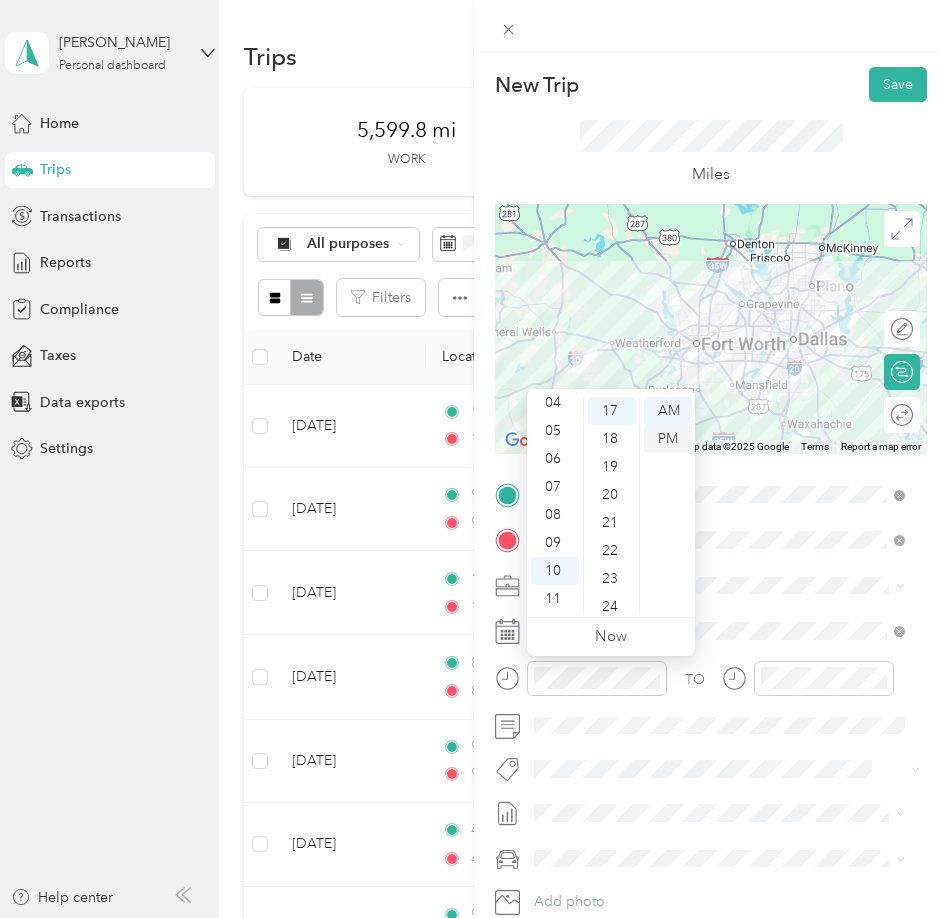 click on "PM" at bounding box center [668, 439] 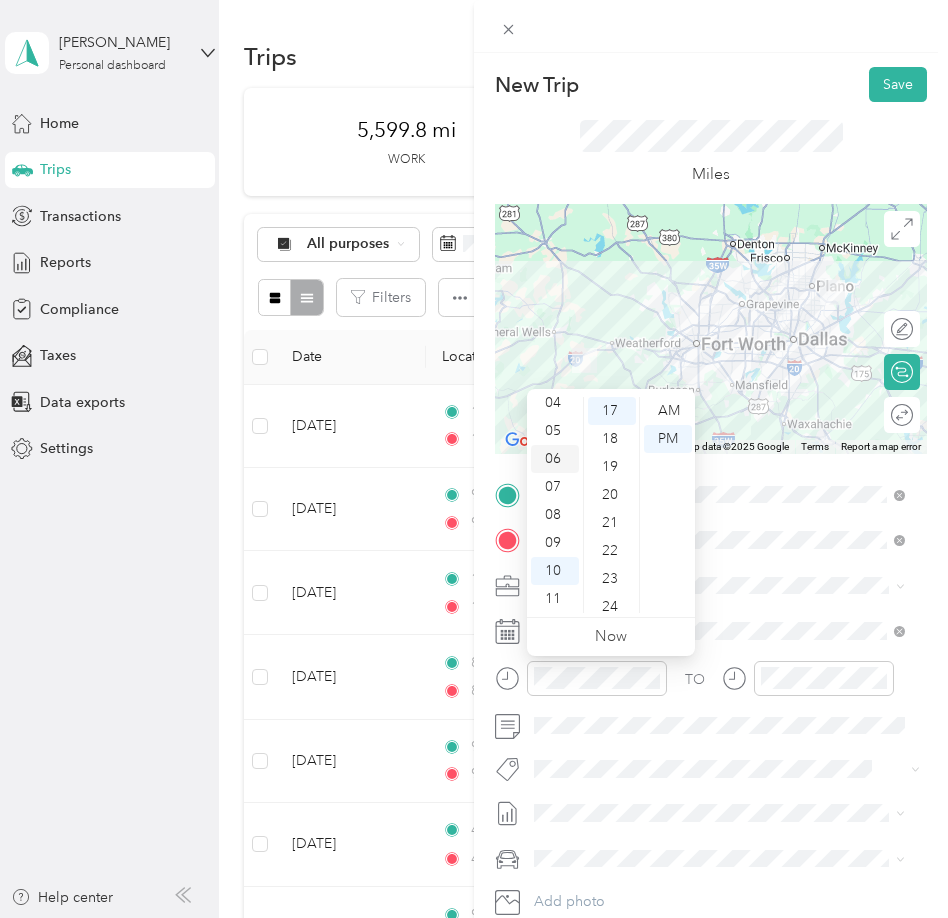 scroll, scrollTop: 0, scrollLeft: 0, axis: both 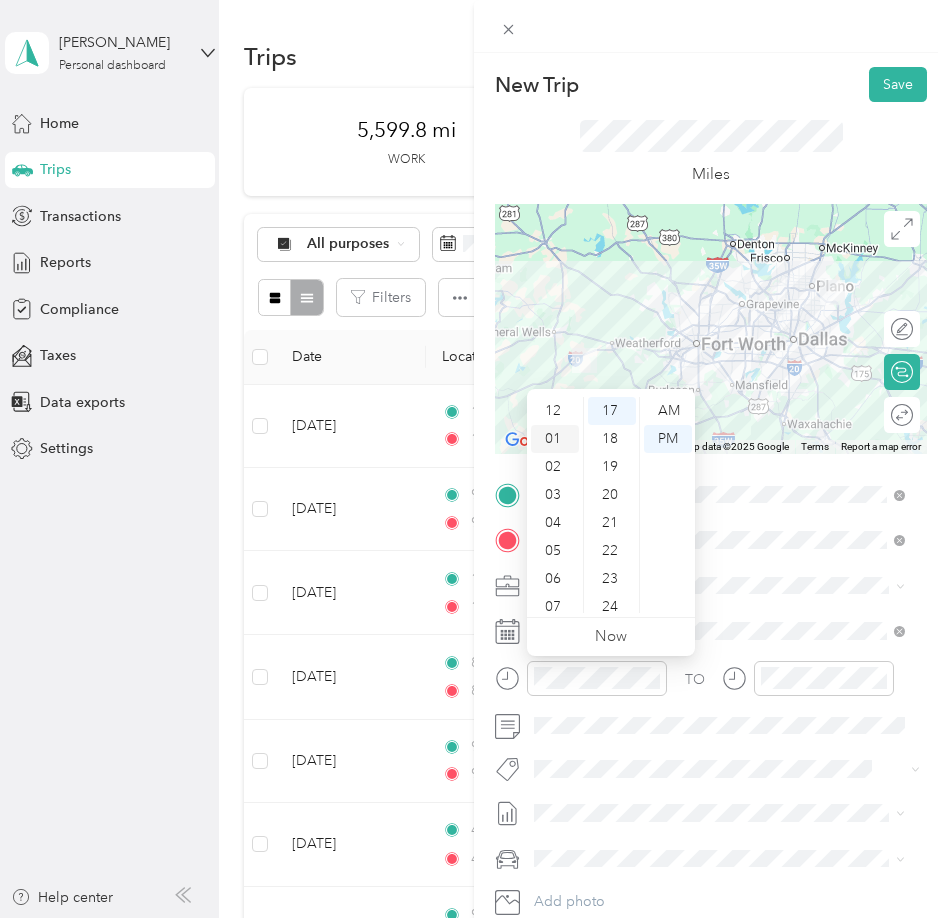 click on "01" at bounding box center (555, 439) 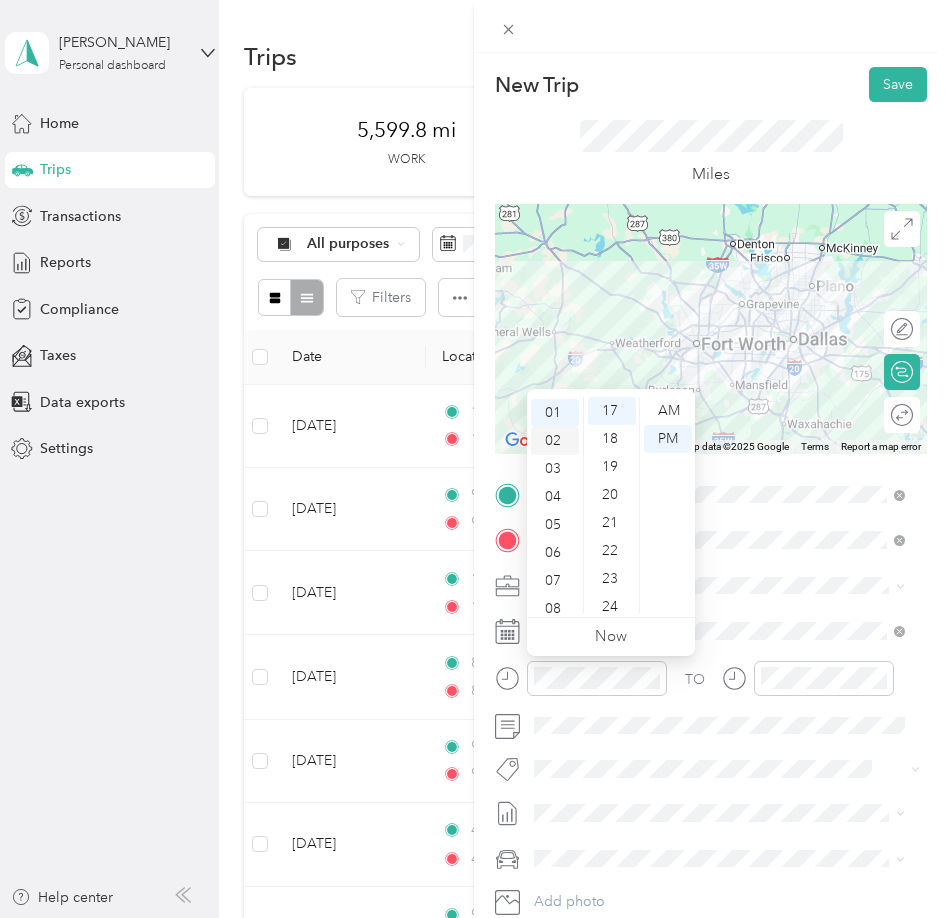 scroll, scrollTop: 28, scrollLeft: 0, axis: vertical 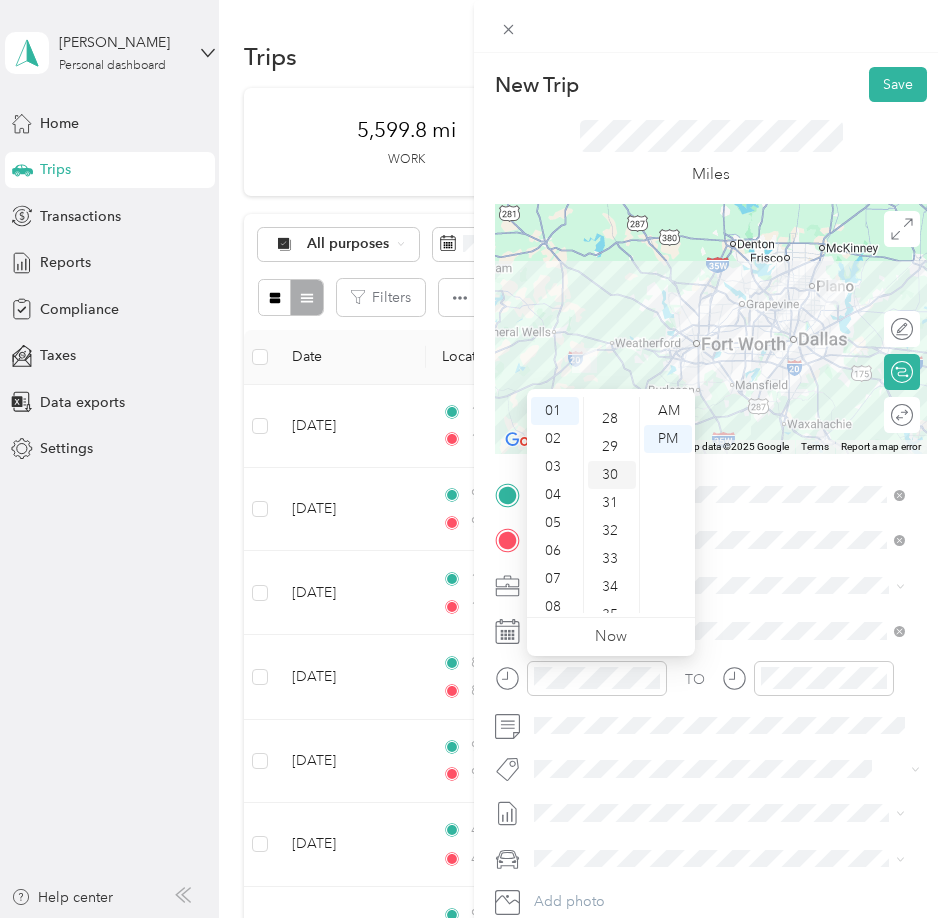 click on "30" at bounding box center [612, 475] 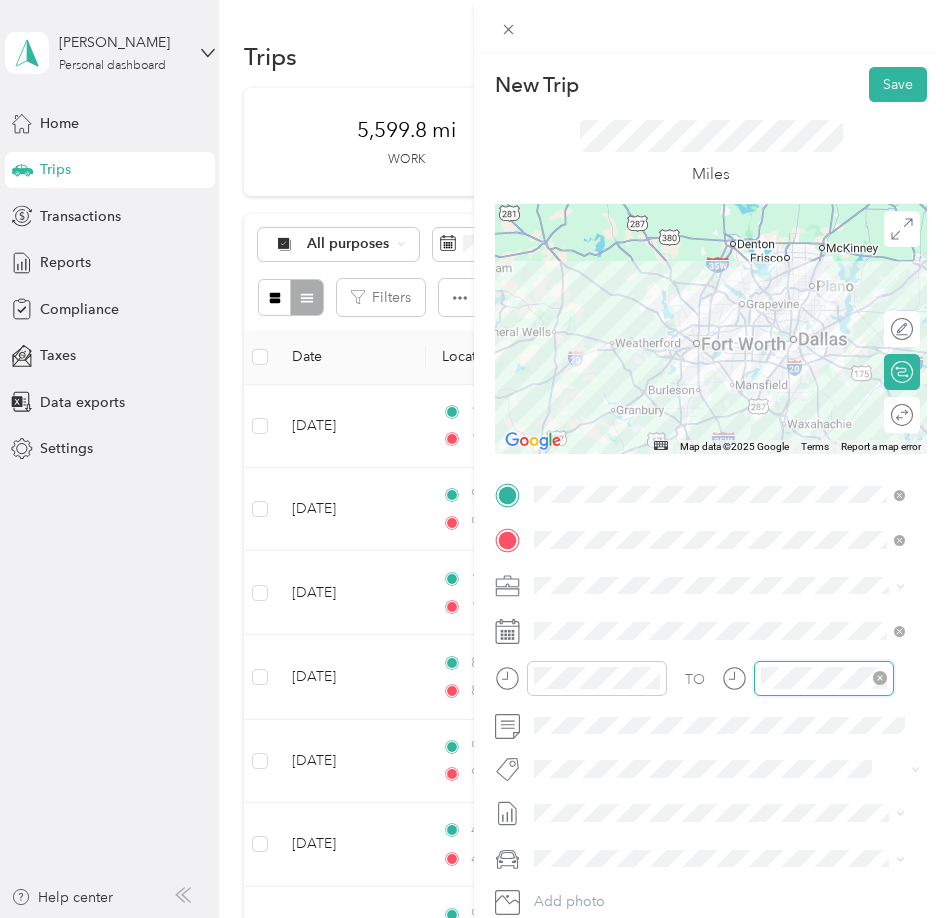 scroll, scrollTop: 120, scrollLeft: 0, axis: vertical 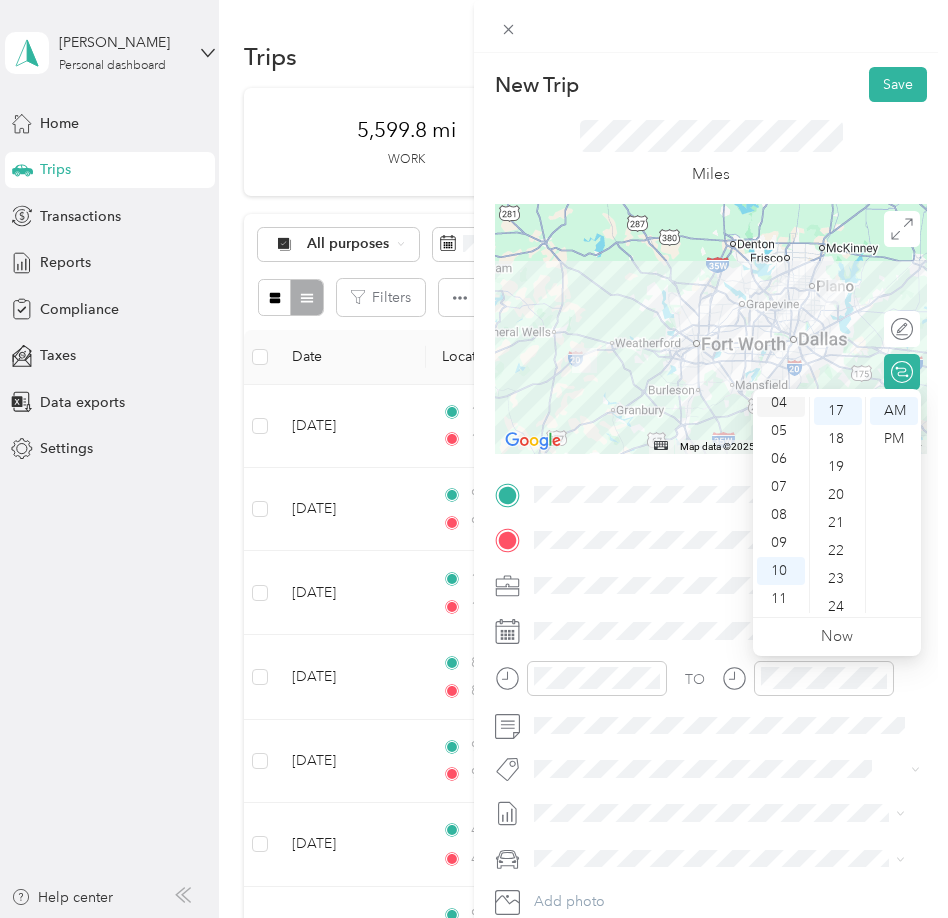 click on "04" at bounding box center [781, 403] 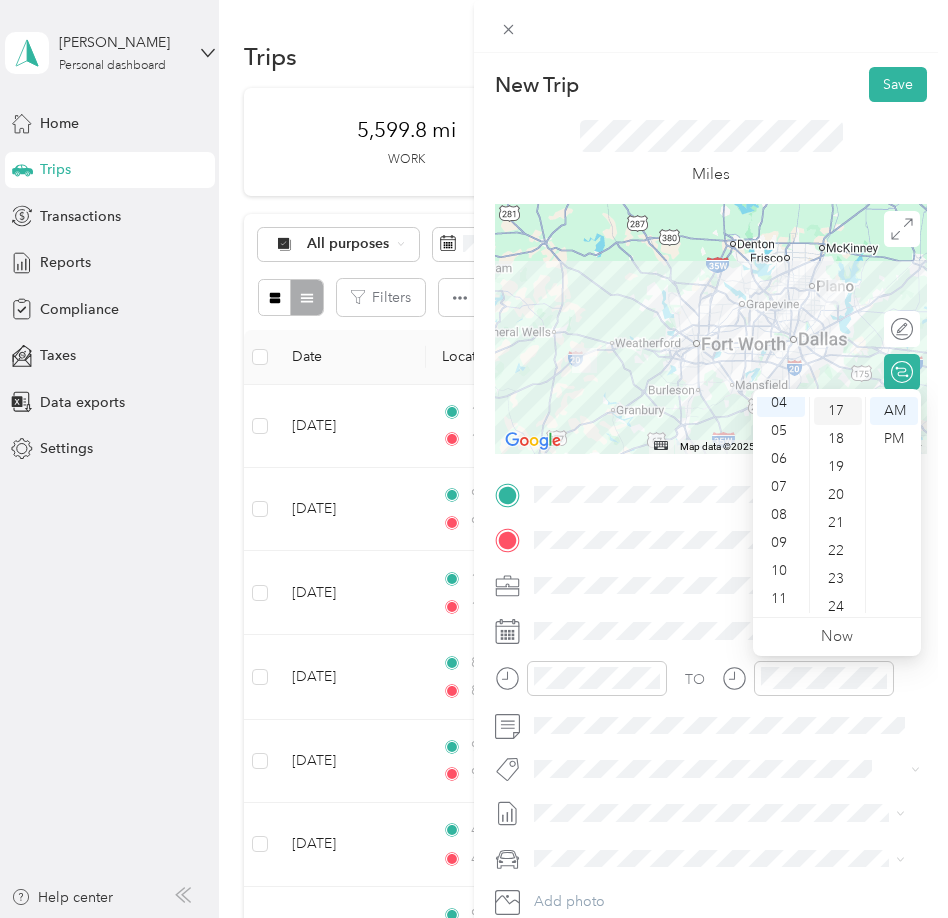 scroll, scrollTop: 112, scrollLeft: 0, axis: vertical 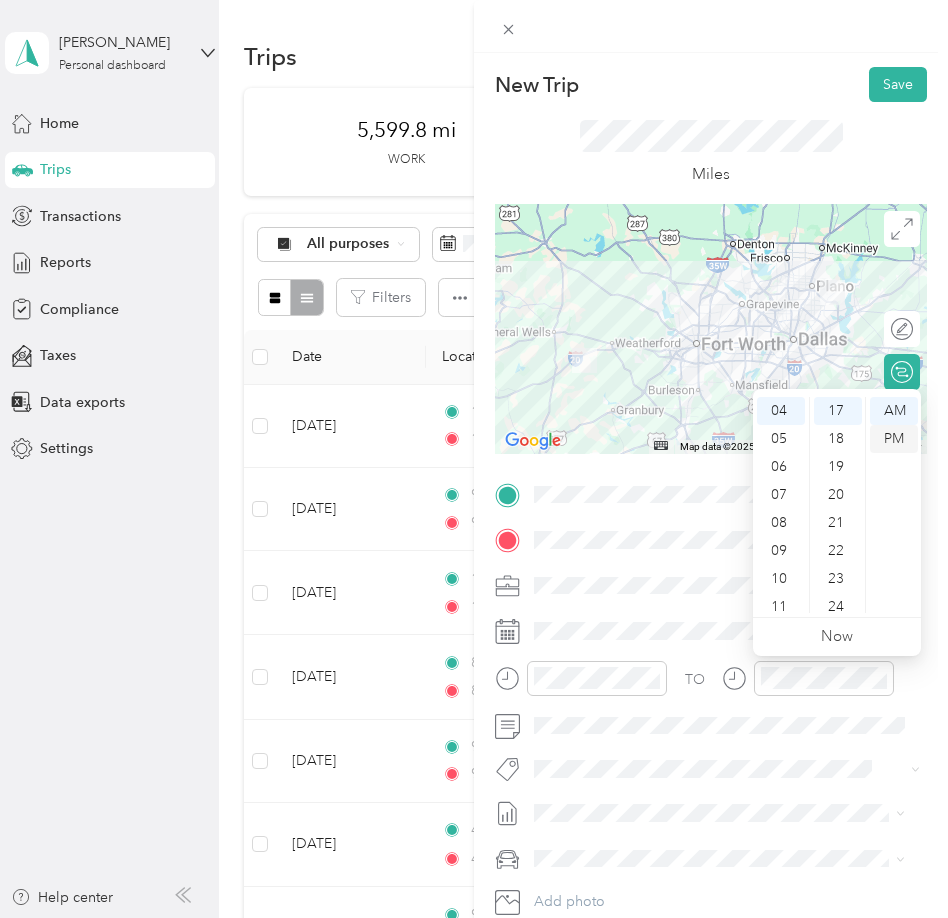 click on "PM" at bounding box center [894, 439] 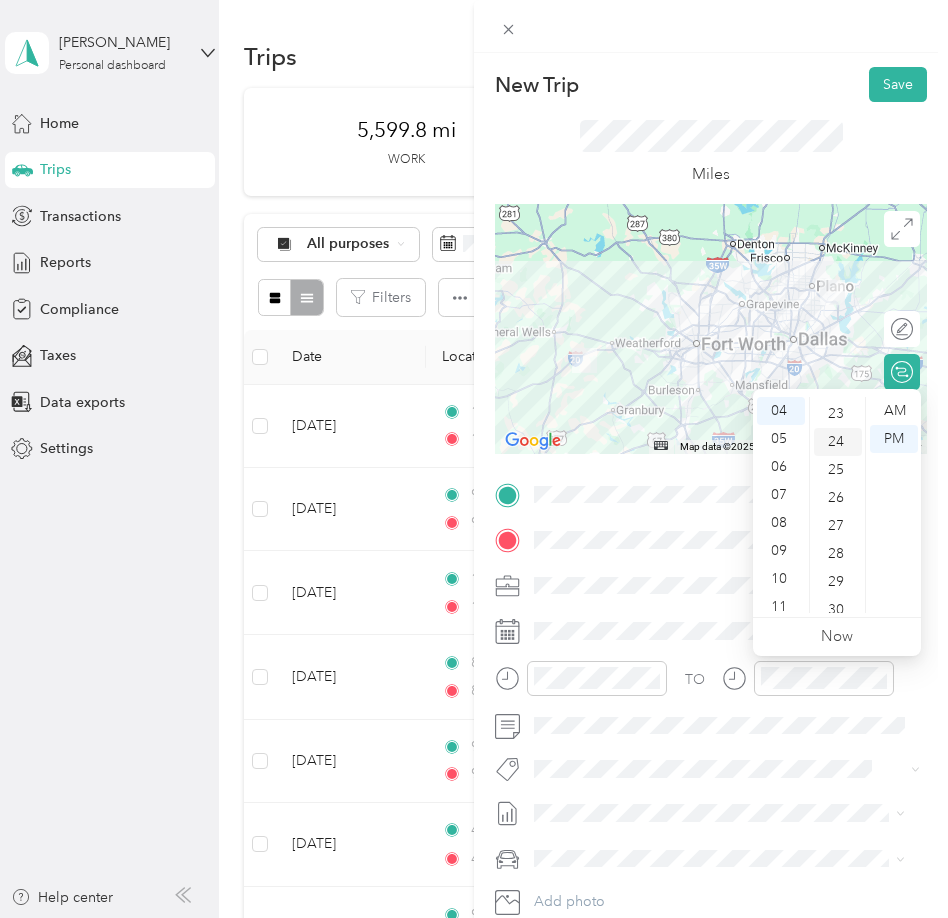 scroll, scrollTop: 676, scrollLeft: 0, axis: vertical 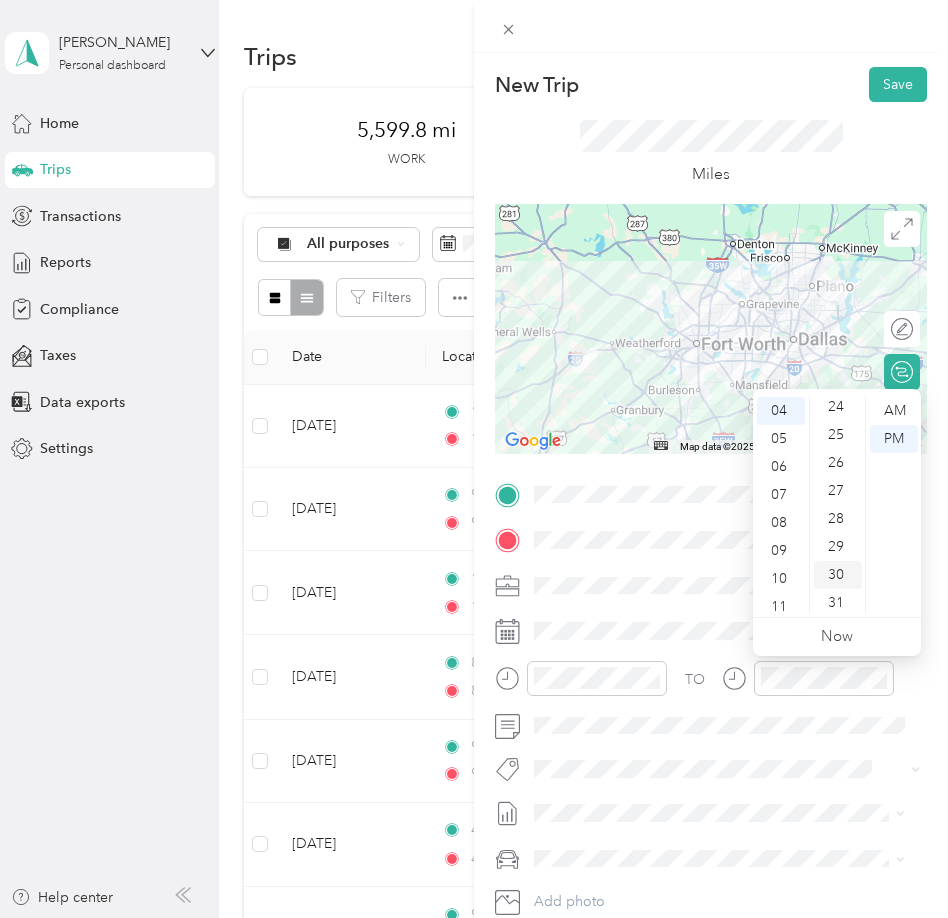 click on "30" at bounding box center [838, 575] 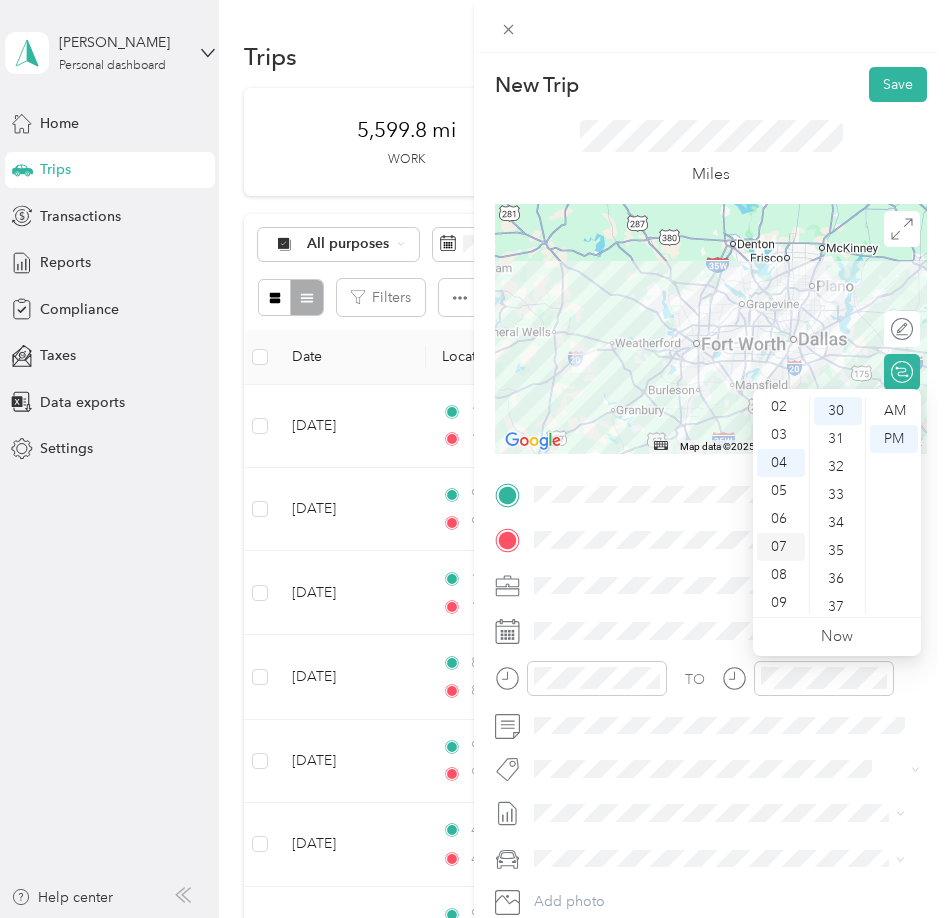scroll, scrollTop: 12, scrollLeft: 0, axis: vertical 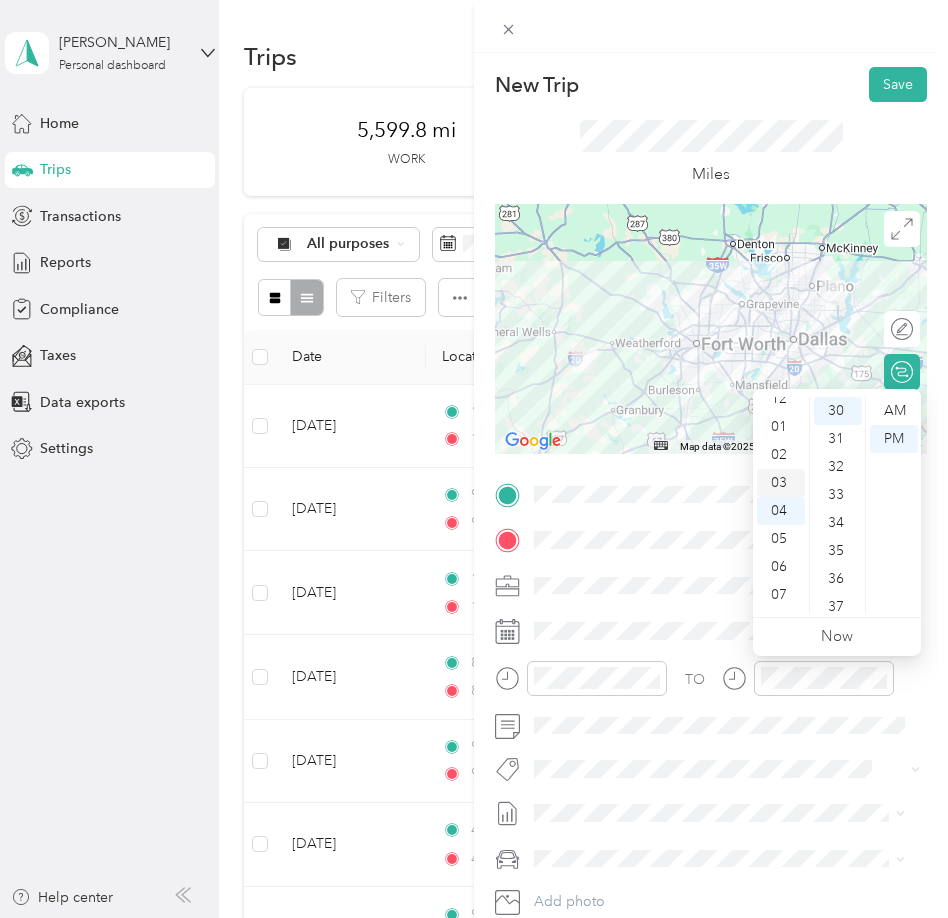 click on "03" at bounding box center (781, 483) 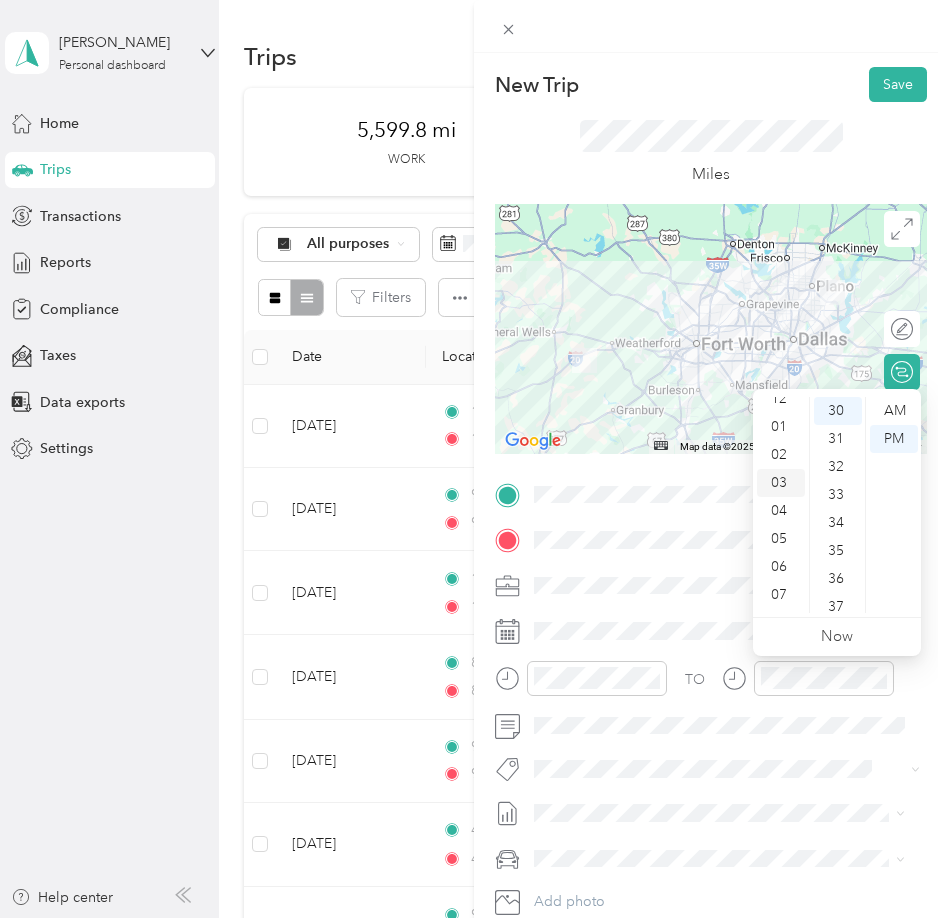 scroll, scrollTop: 84, scrollLeft: 0, axis: vertical 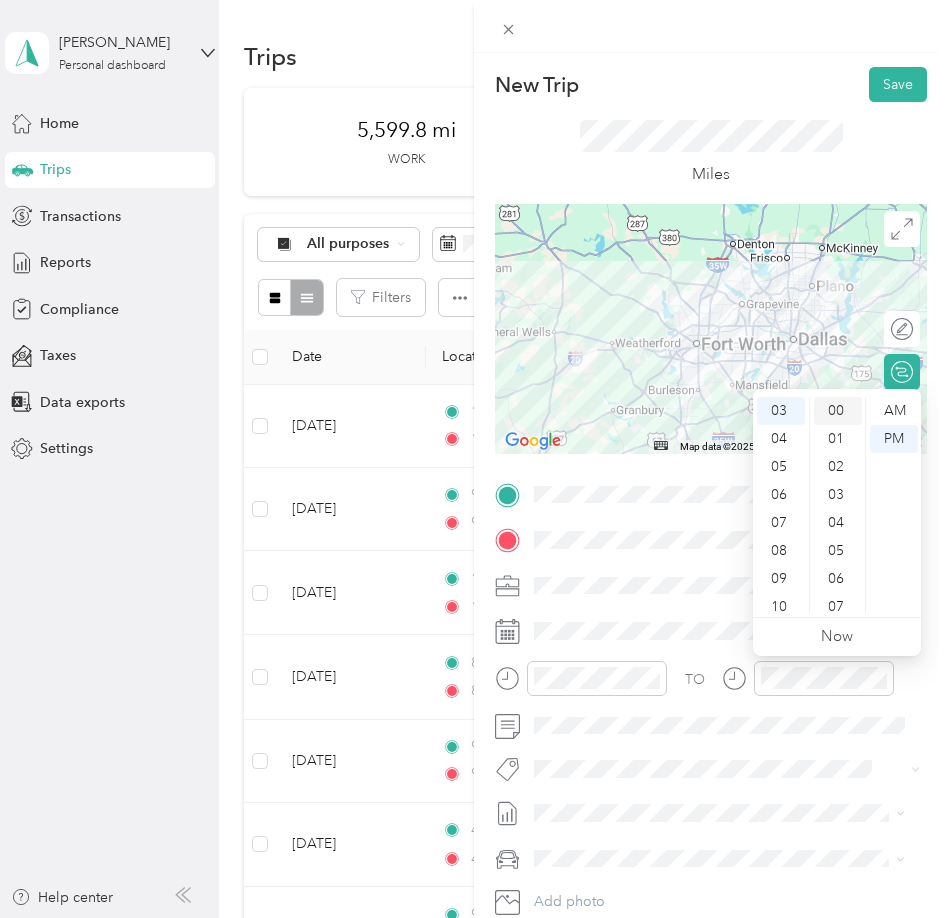click on "00" at bounding box center [838, 411] 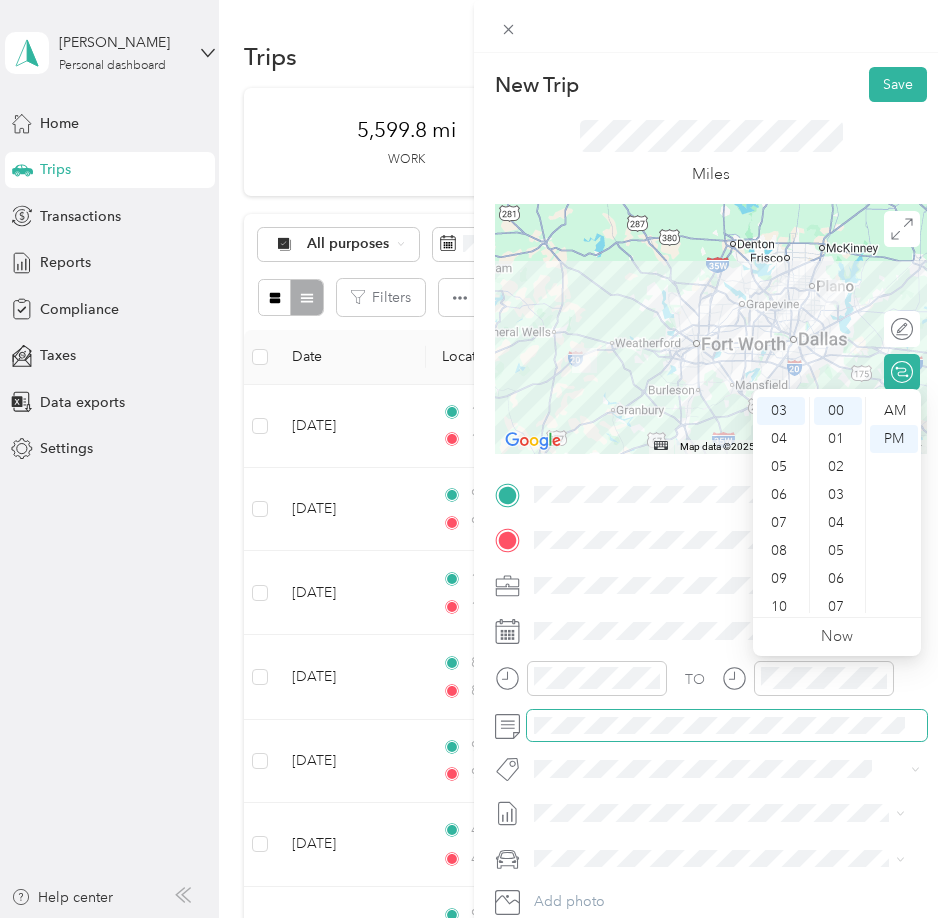 click at bounding box center (727, 726) 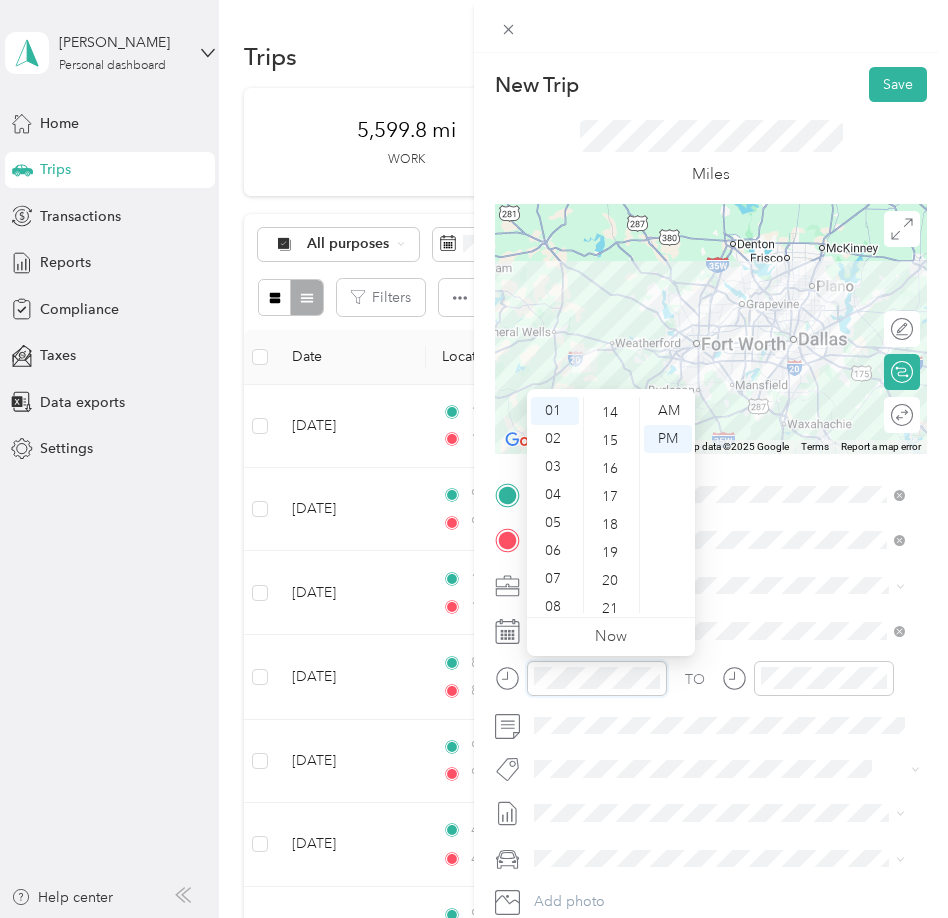 scroll, scrollTop: 340, scrollLeft: 0, axis: vertical 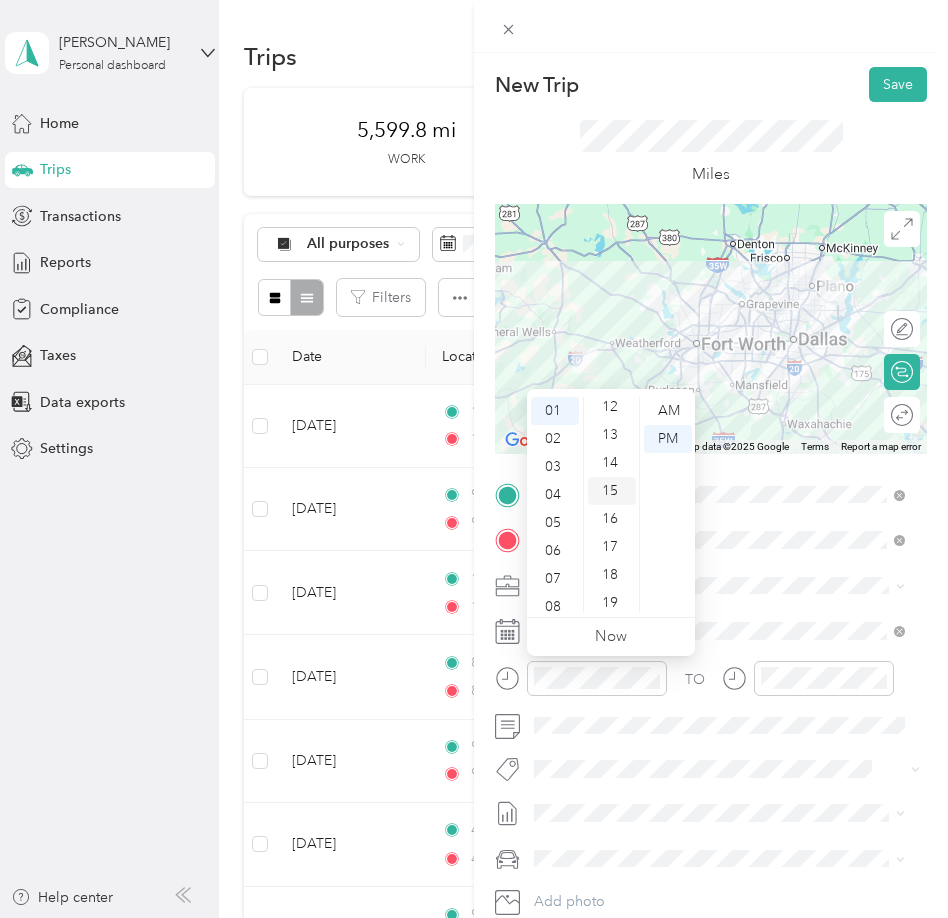 click on "15" at bounding box center (612, 491) 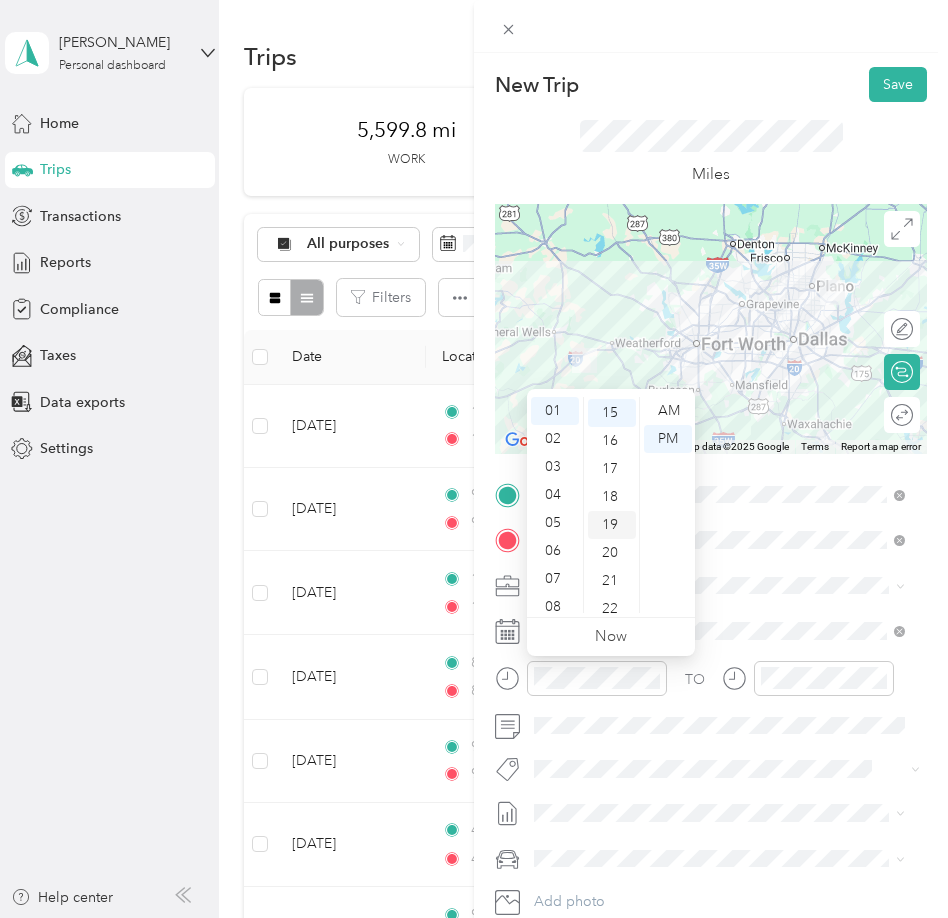scroll, scrollTop: 420, scrollLeft: 0, axis: vertical 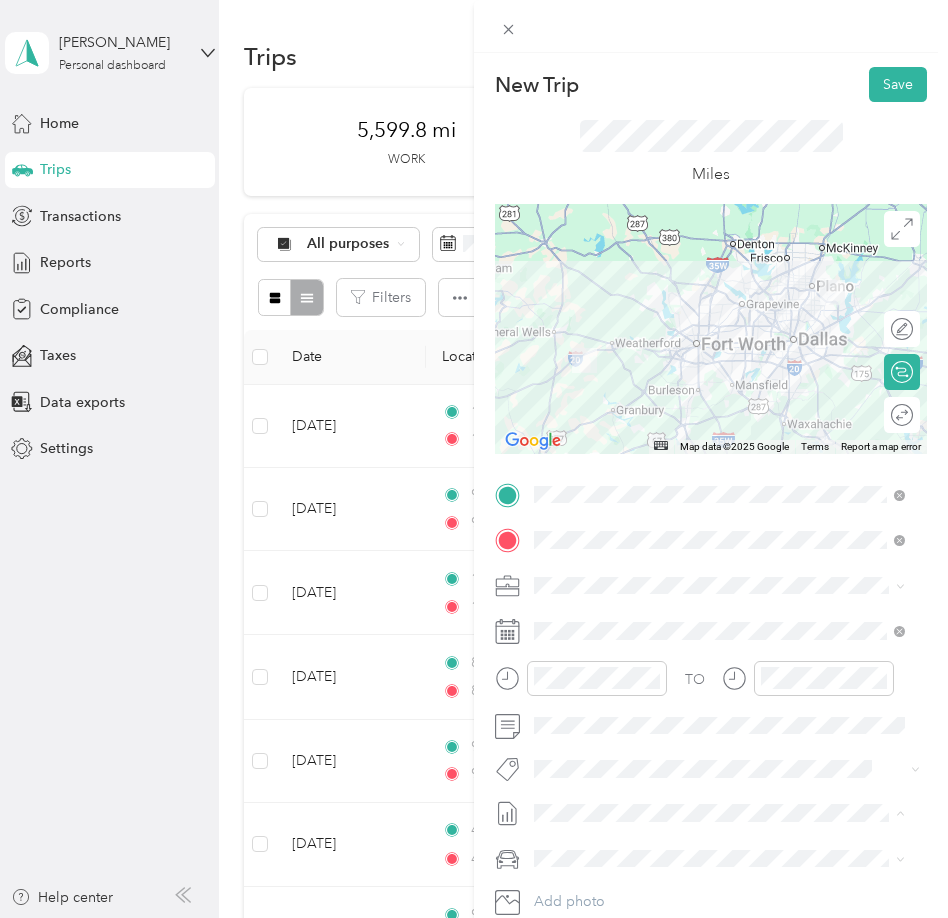 click on "[DATE] Mileage" at bounding box center (583, 879) 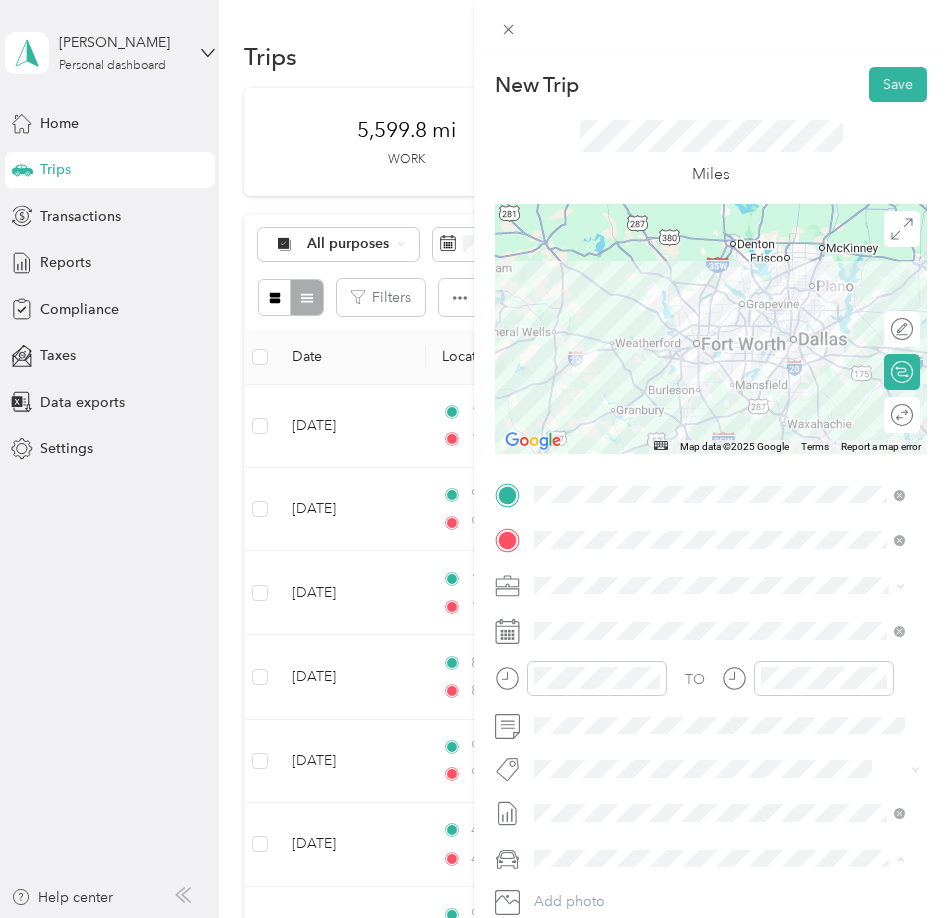 click on "Lexus" at bounding box center (719, 788) 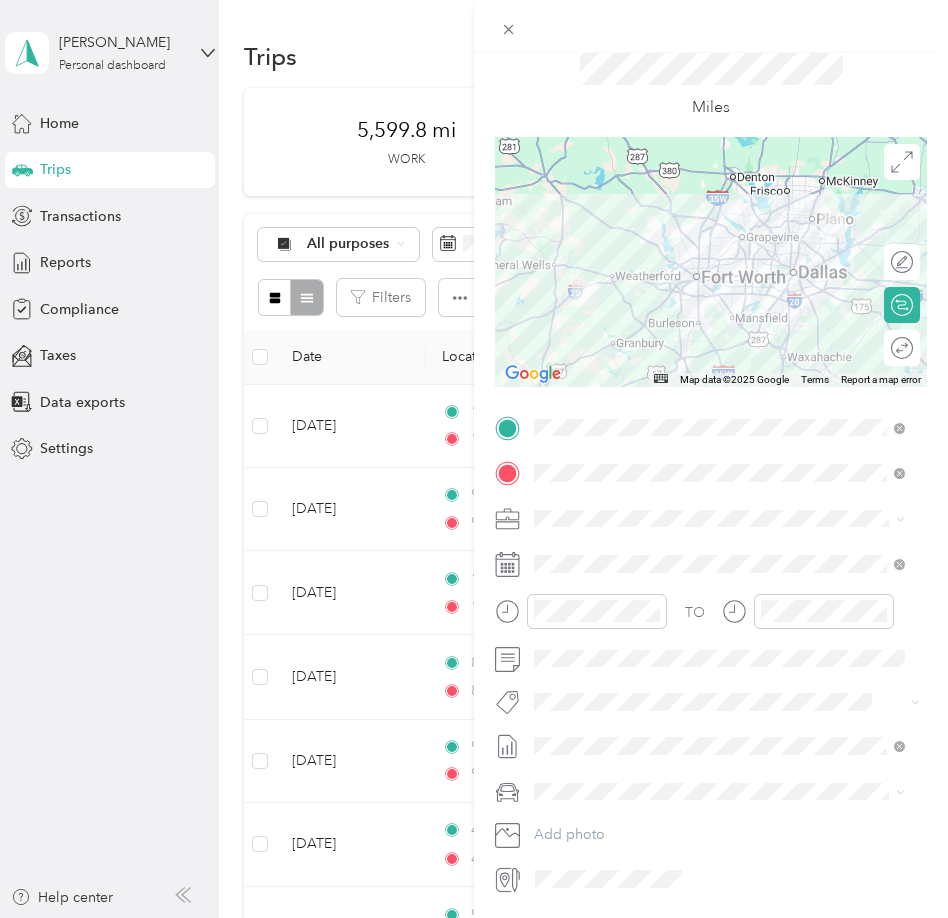 scroll, scrollTop: 0, scrollLeft: 0, axis: both 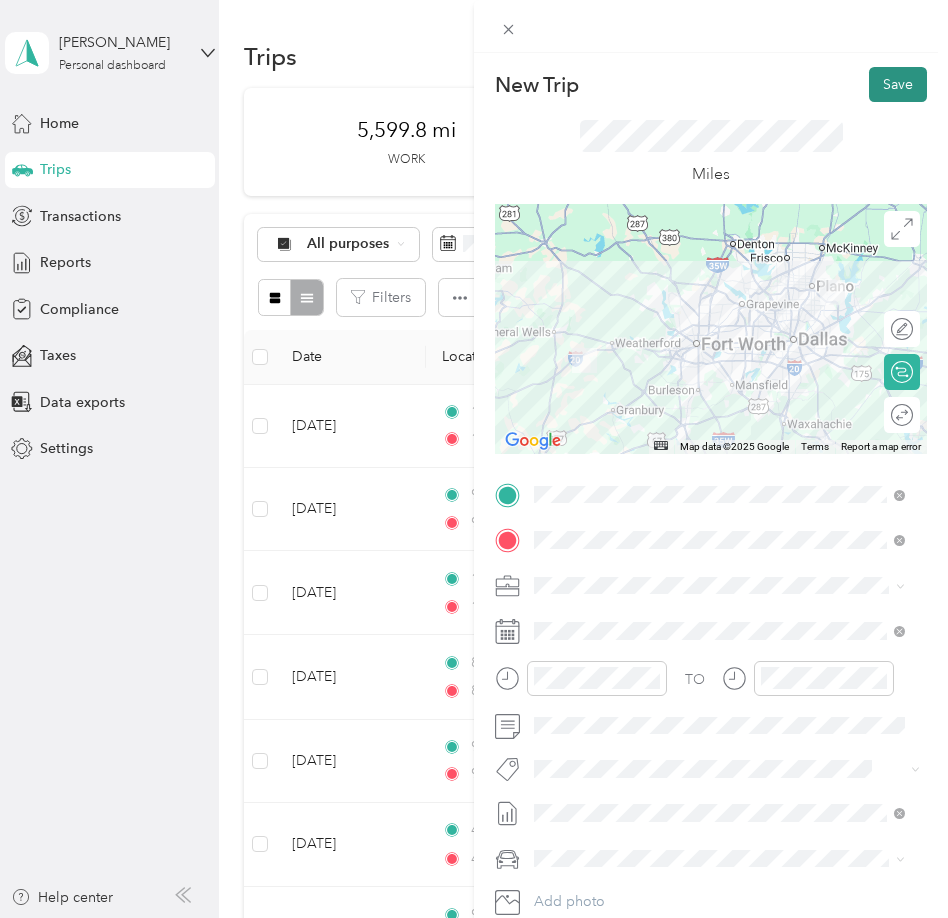 click on "Save" at bounding box center [898, 84] 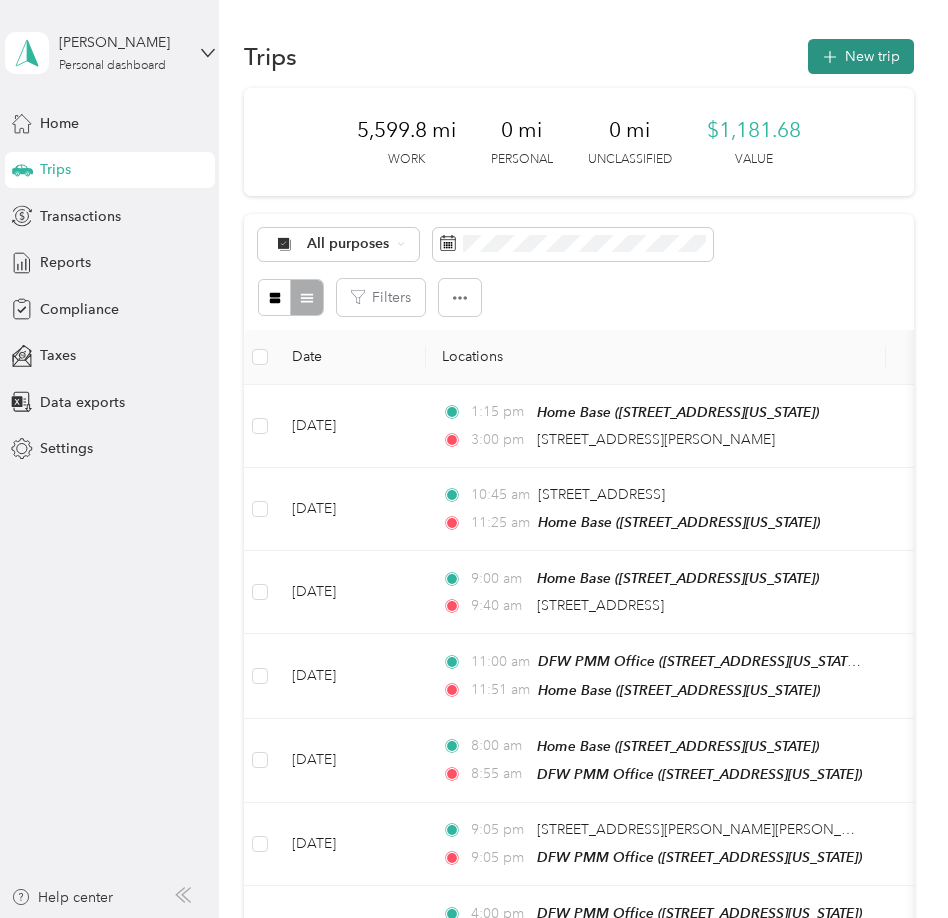 click on "New trip" at bounding box center [861, 56] 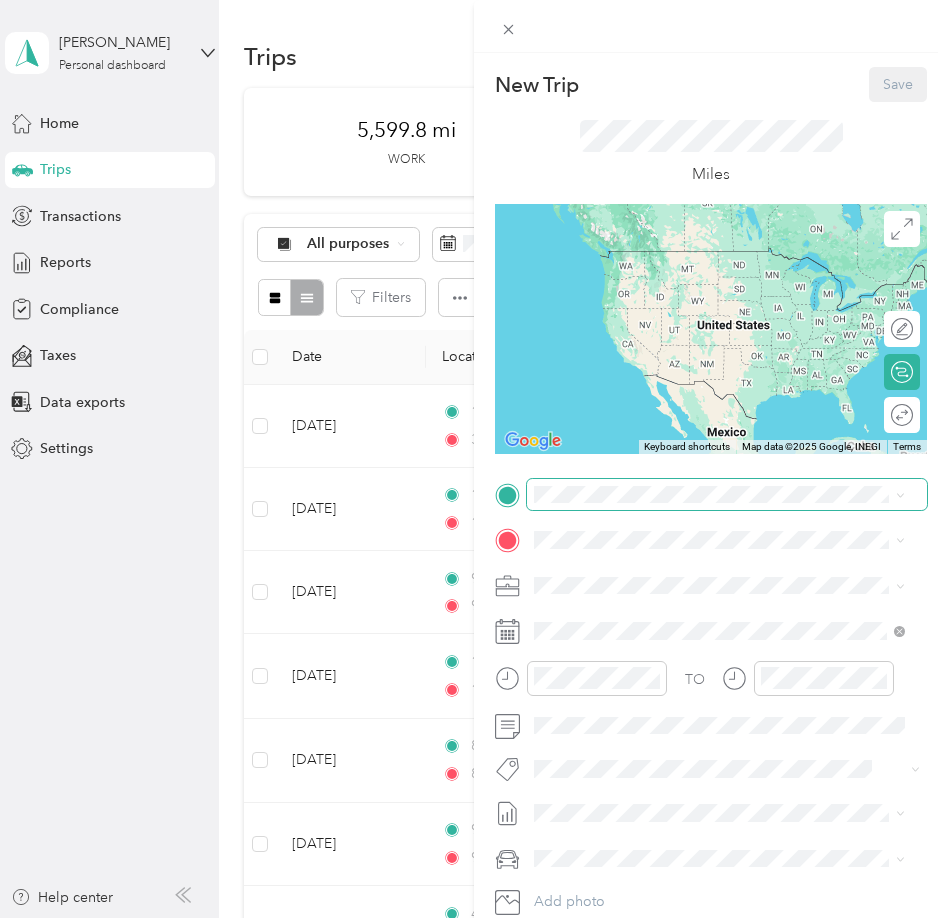 click at bounding box center [727, 495] 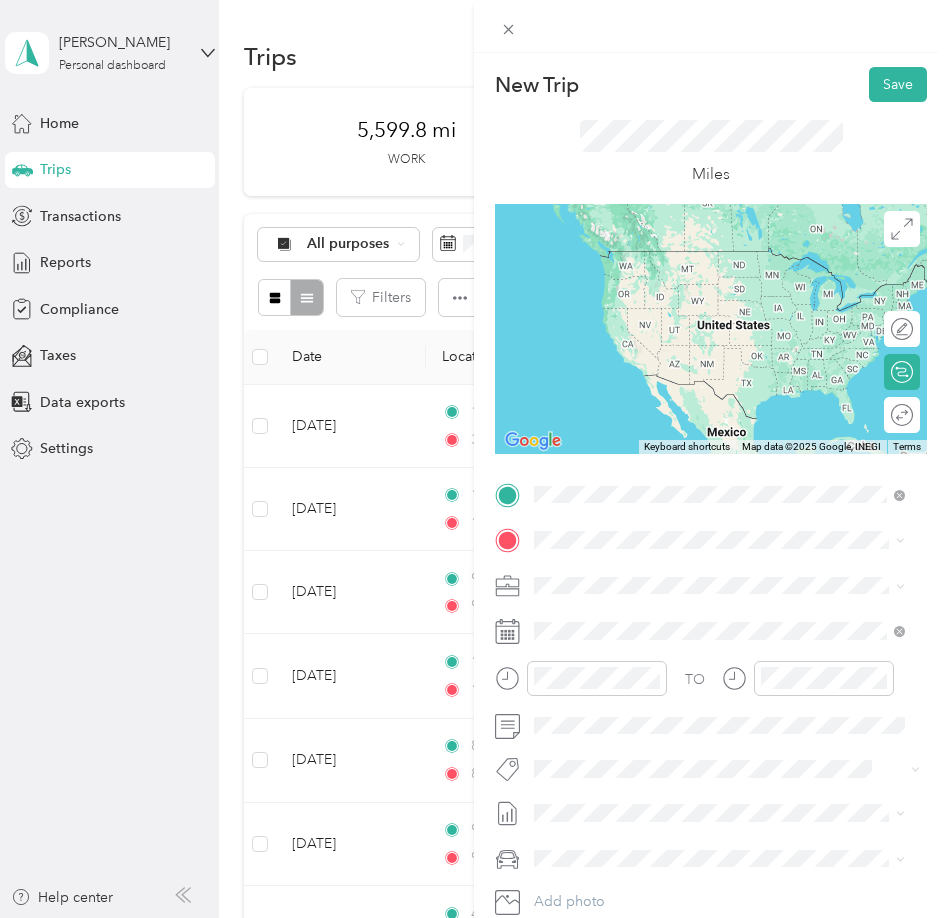 click on "[STREET_ADDRESS][PERSON_NAME][US_STATE]" at bounding box center [727, 567] 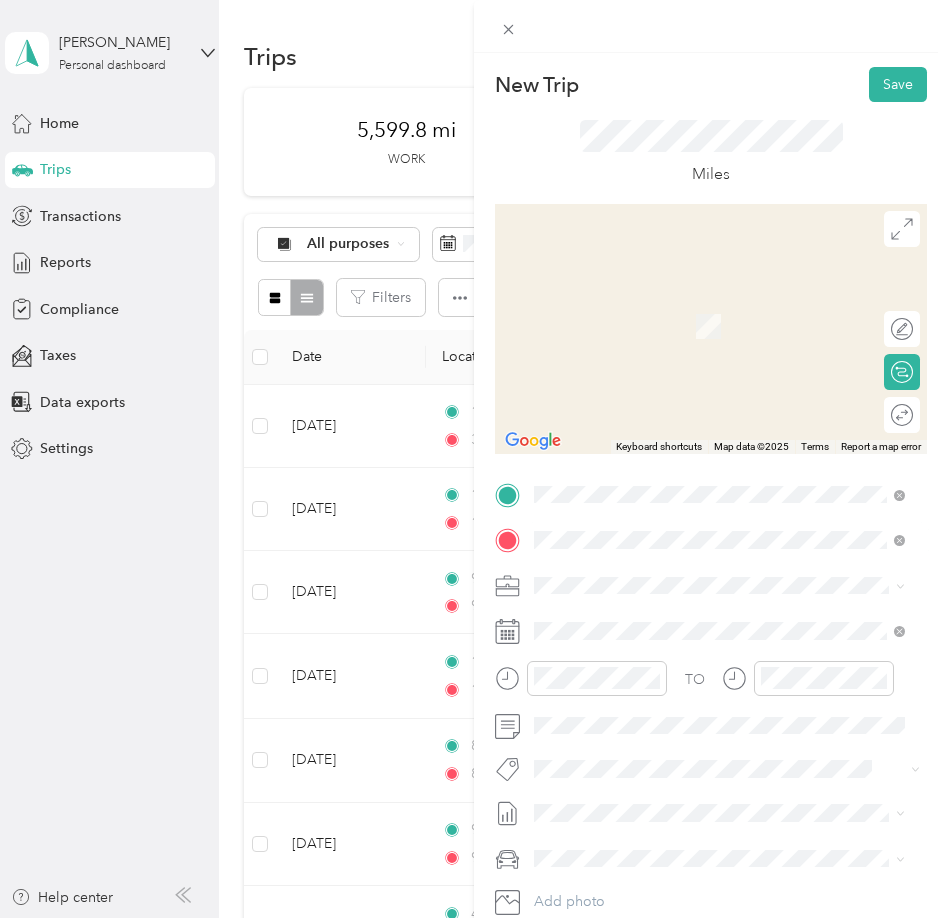 click on "[STREET_ADDRESS][US_STATE]" at bounding box center [672, 641] 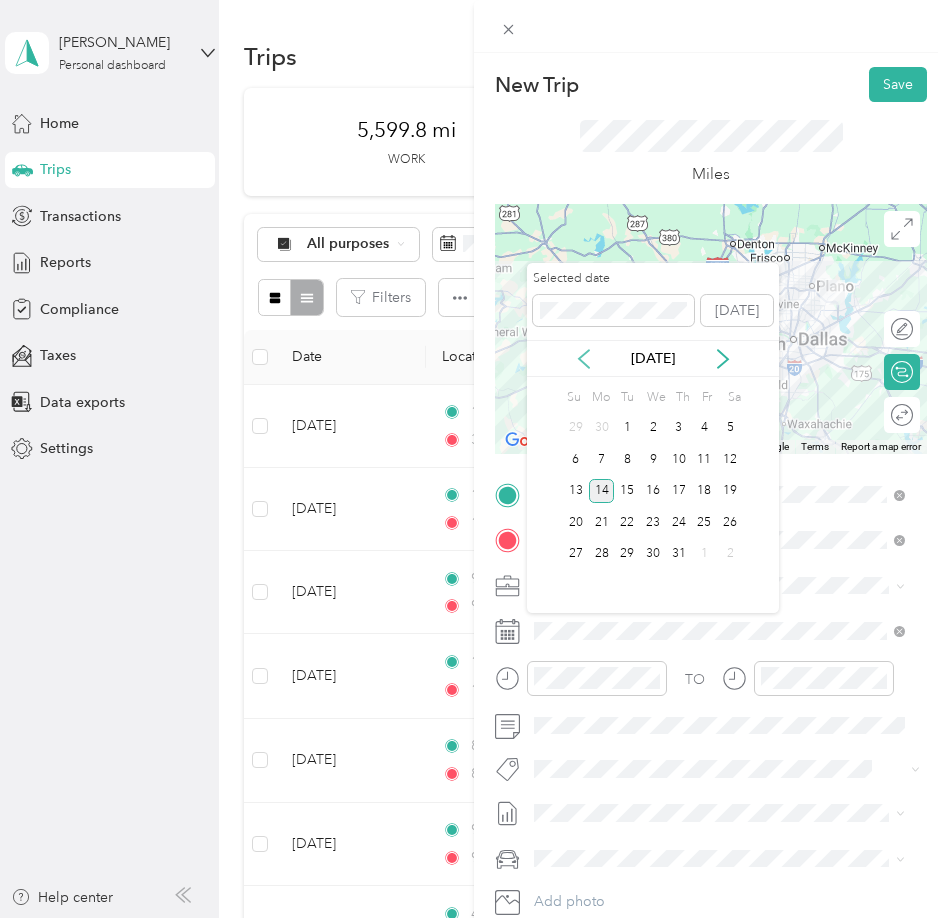 click 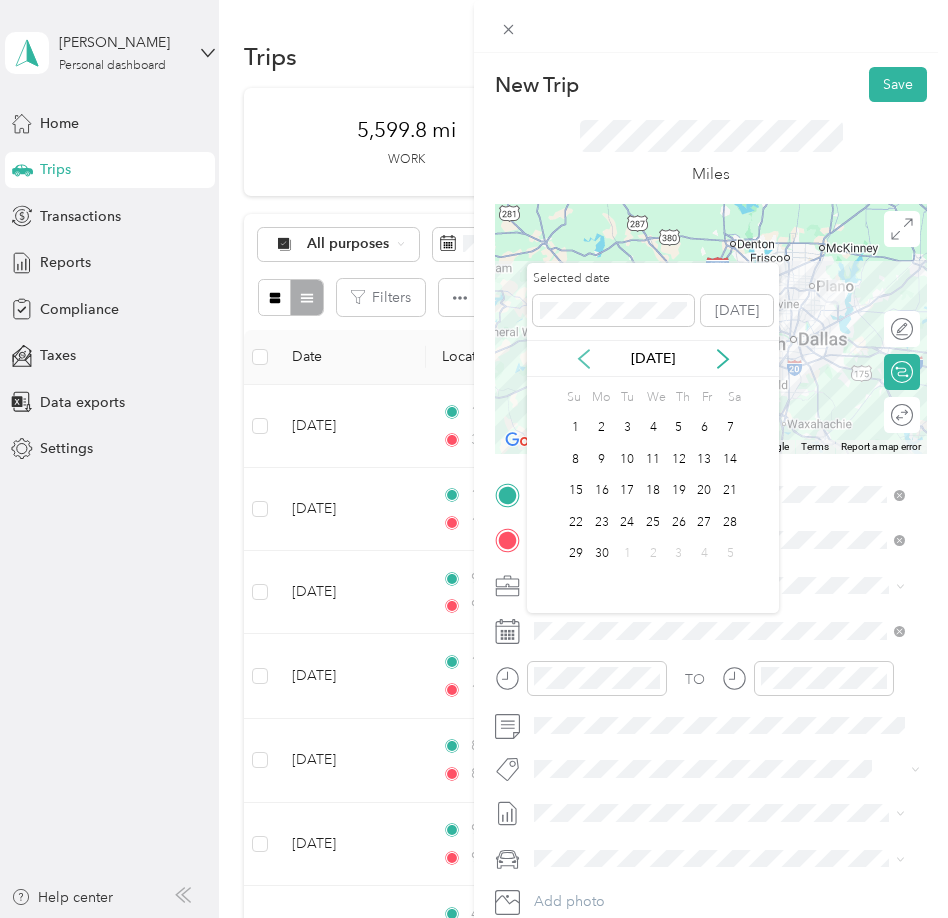 click 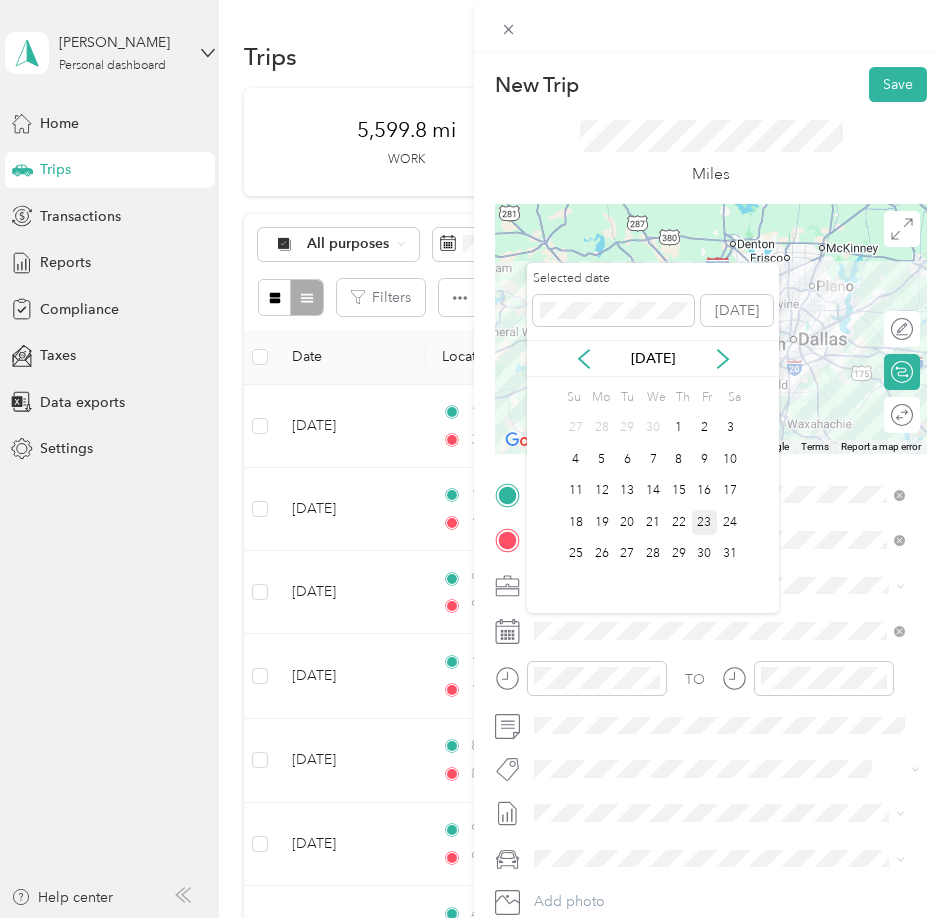 click on "23" at bounding box center [705, 522] 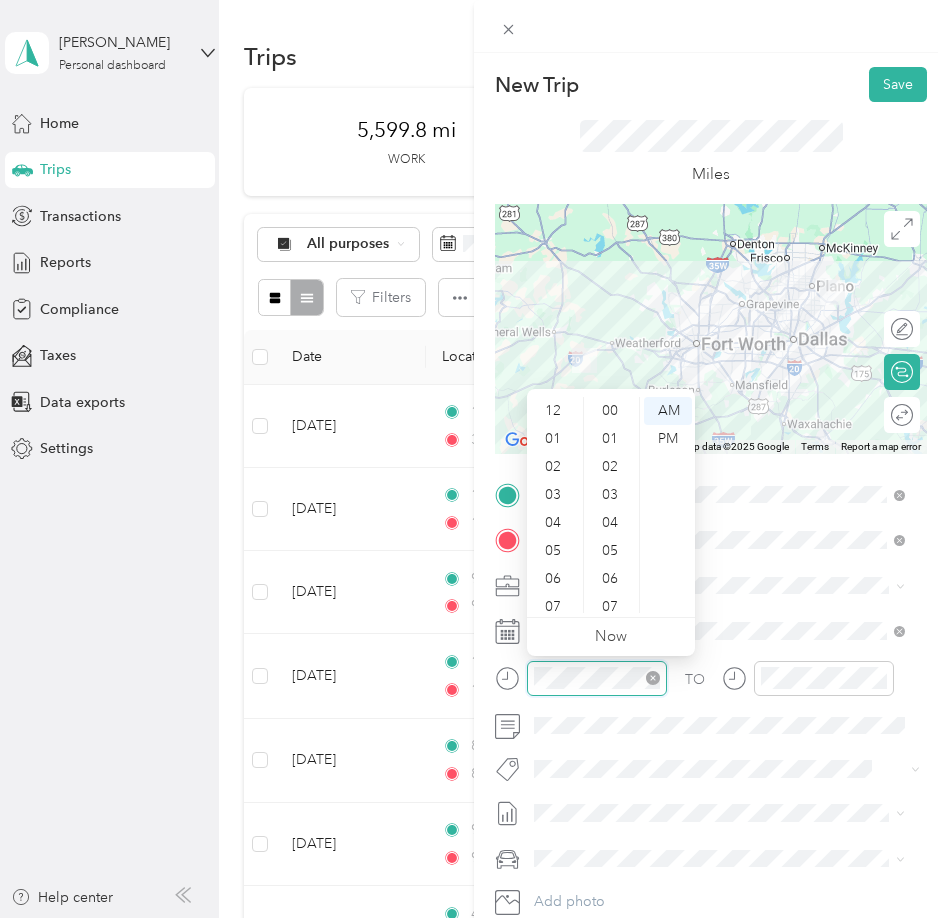 scroll, scrollTop: 555, scrollLeft: 0, axis: vertical 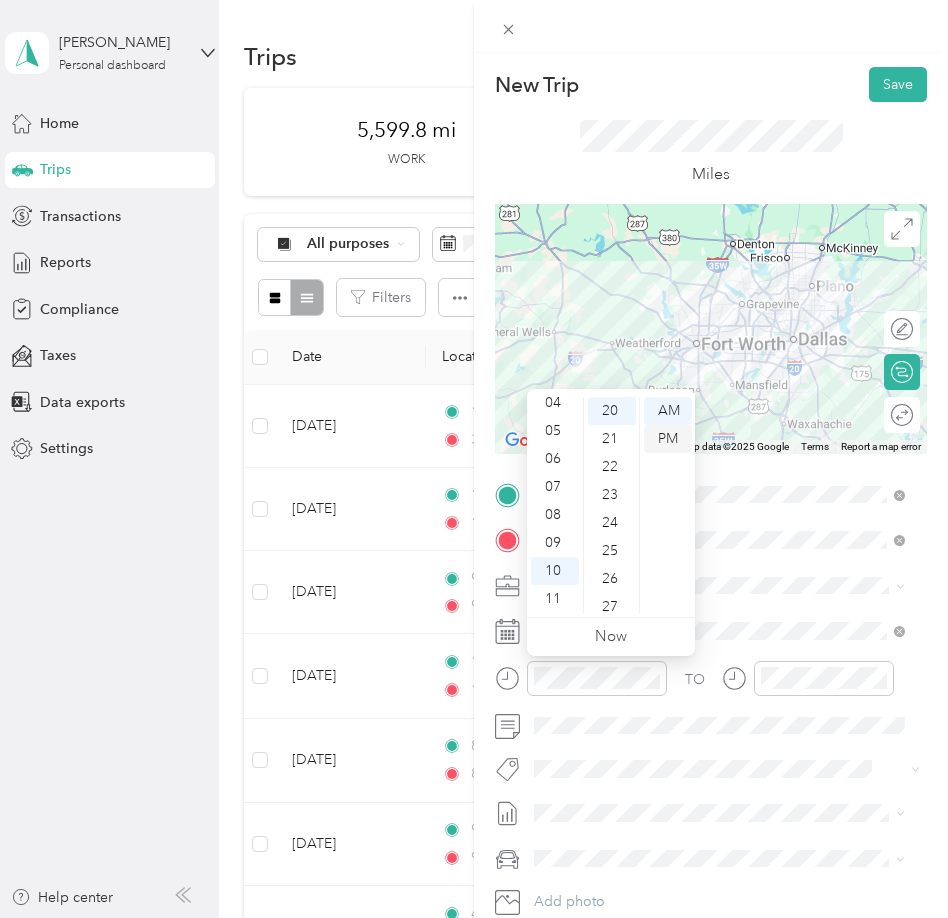 click on "PM" at bounding box center (668, 439) 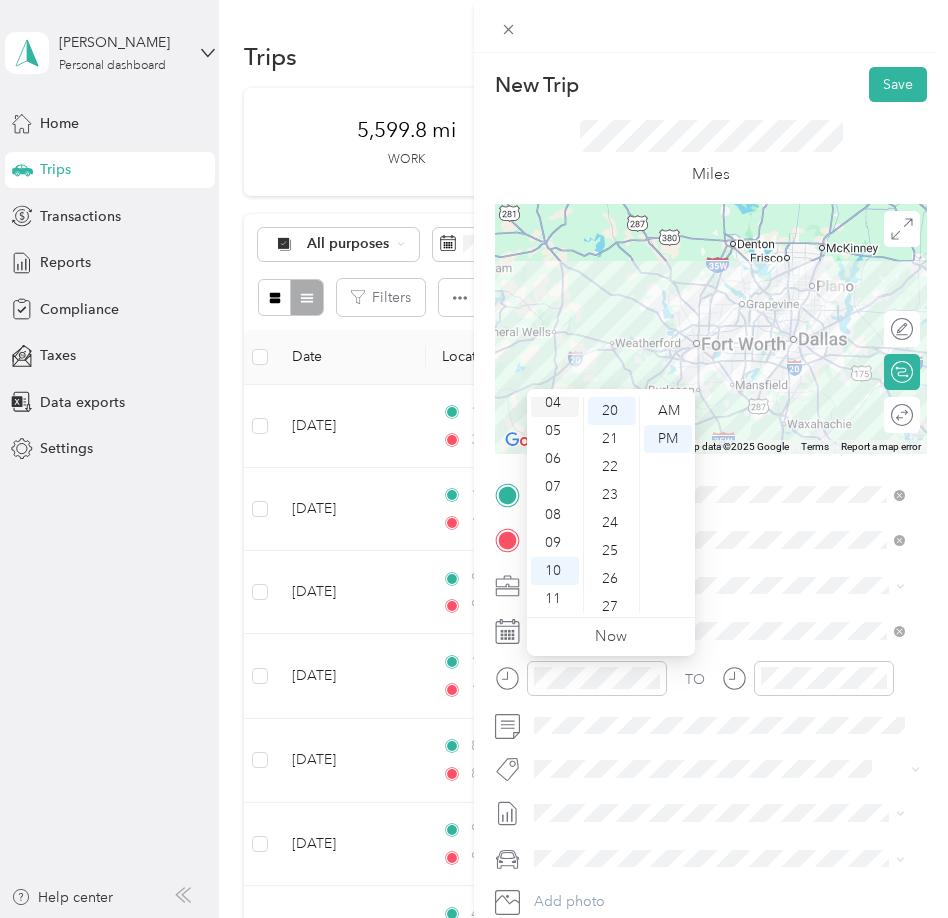 click on "04" at bounding box center [555, 403] 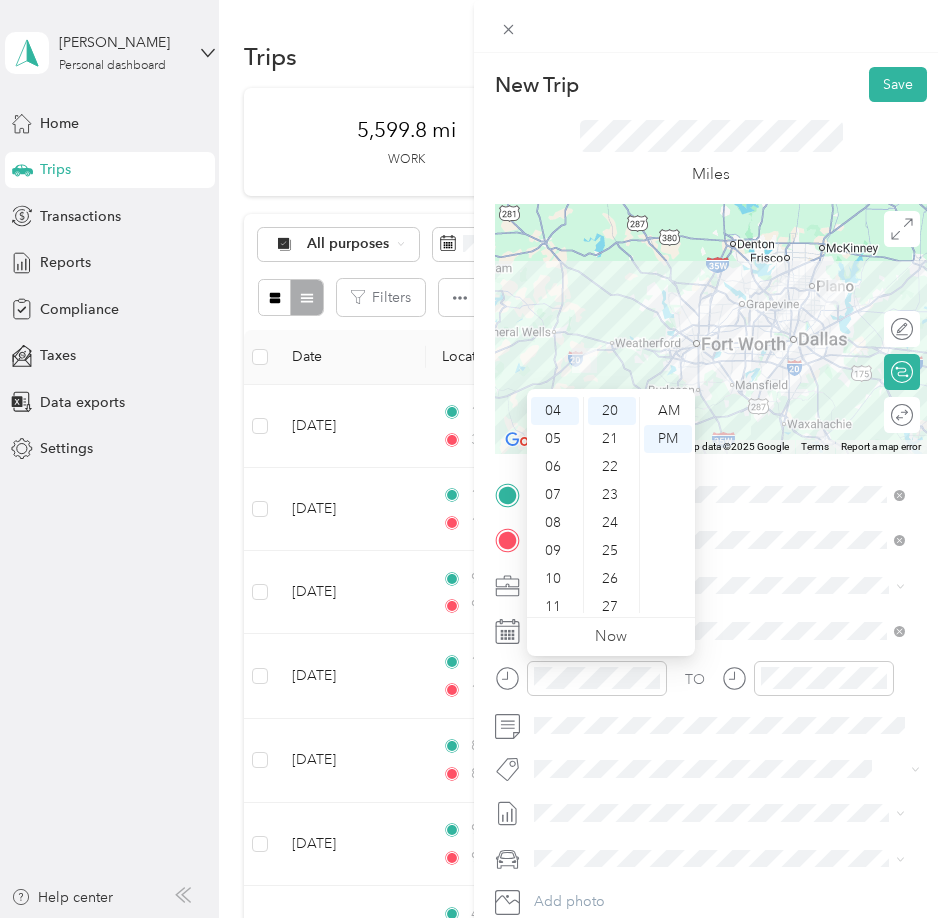 scroll, scrollTop: 0, scrollLeft: 0, axis: both 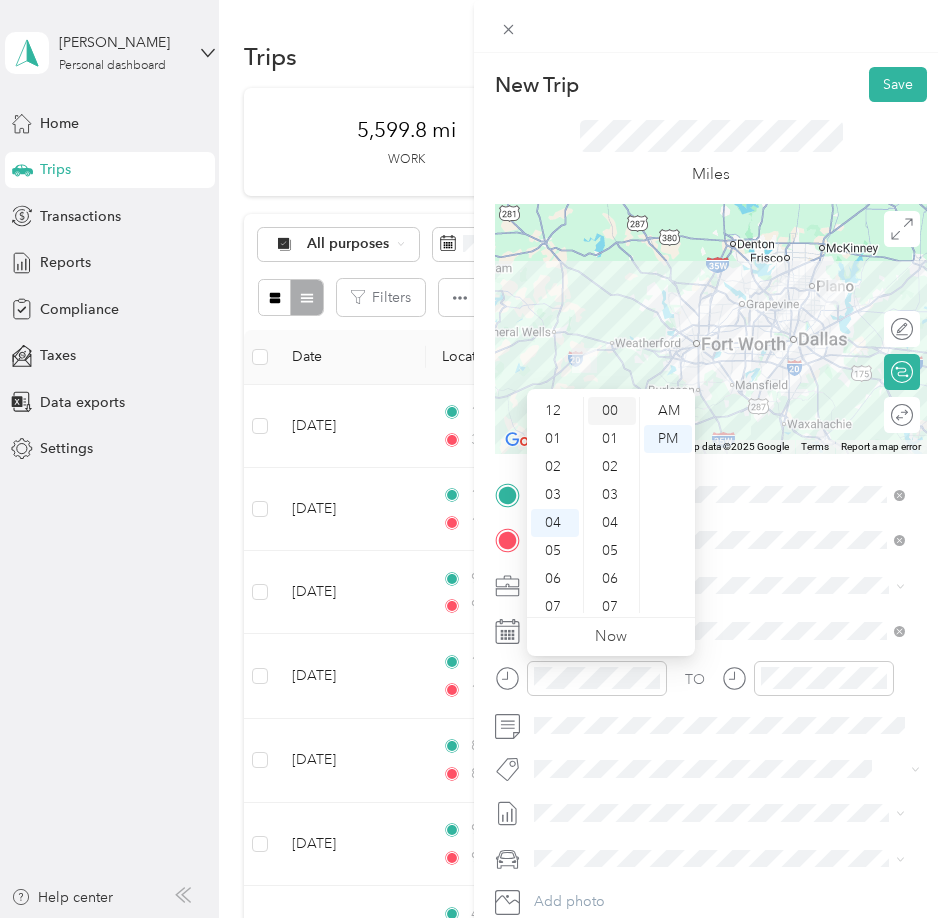 click on "00" at bounding box center [612, 411] 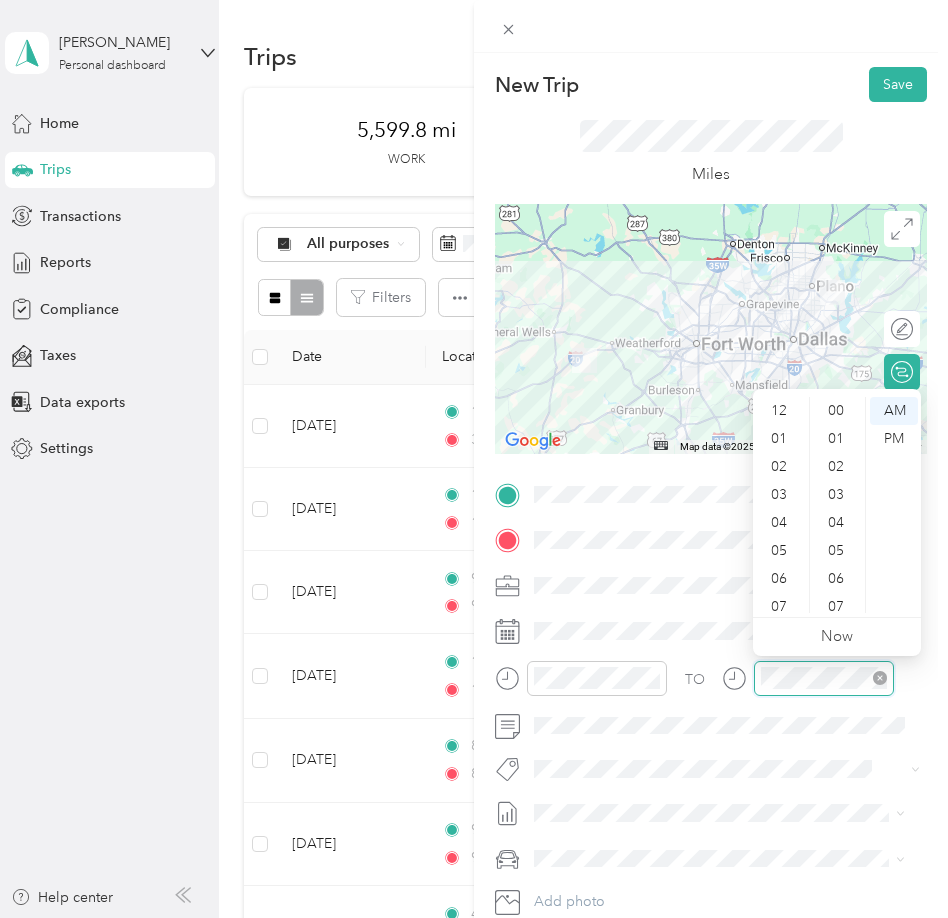 scroll, scrollTop: 560, scrollLeft: 0, axis: vertical 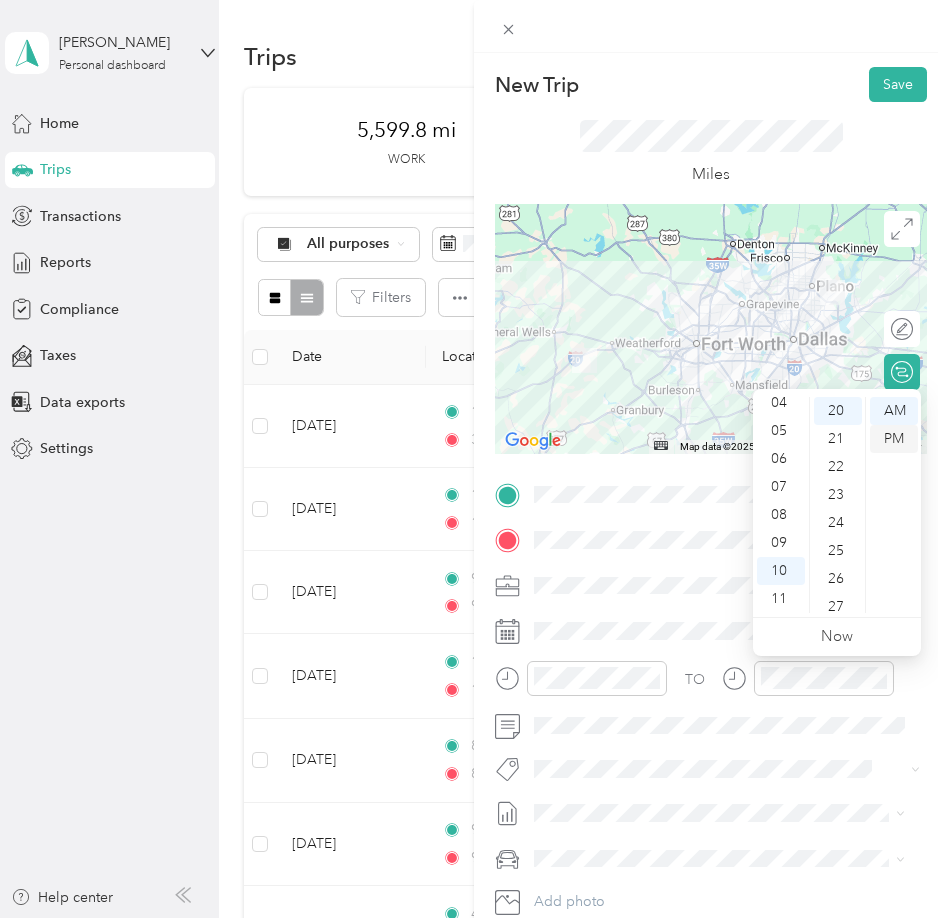 click on "PM" at bounding box center (894, 439) 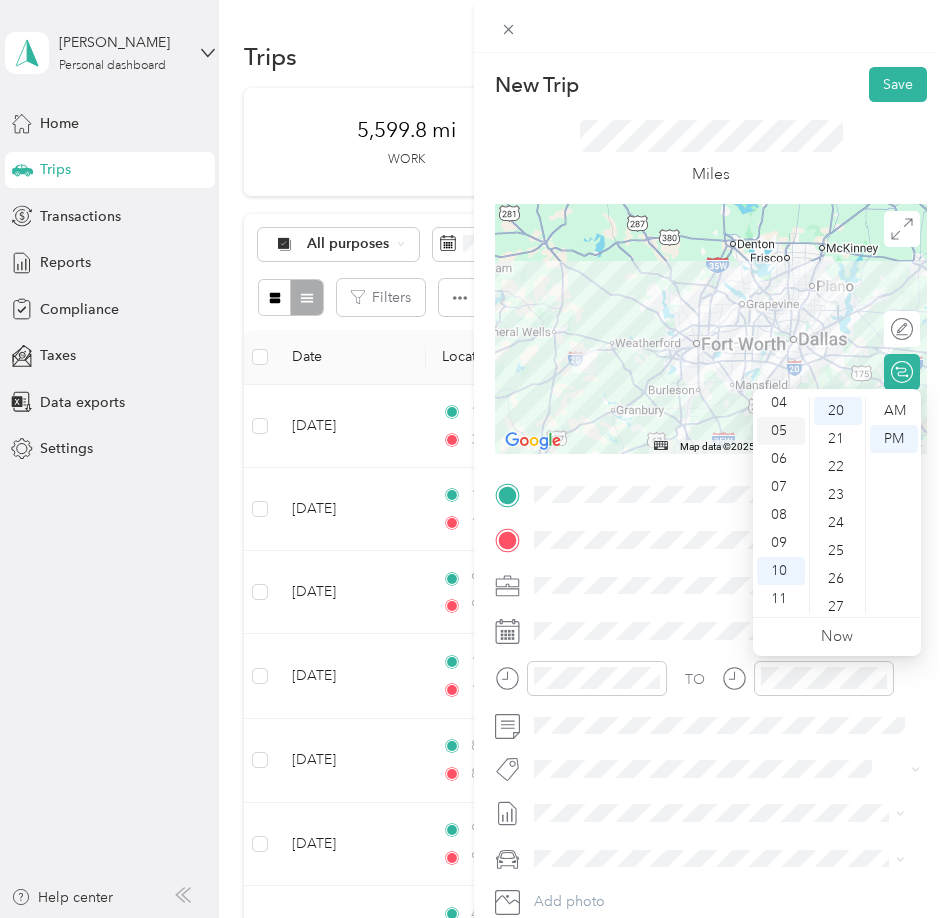 click on "05" at bounding box center (781, 431) 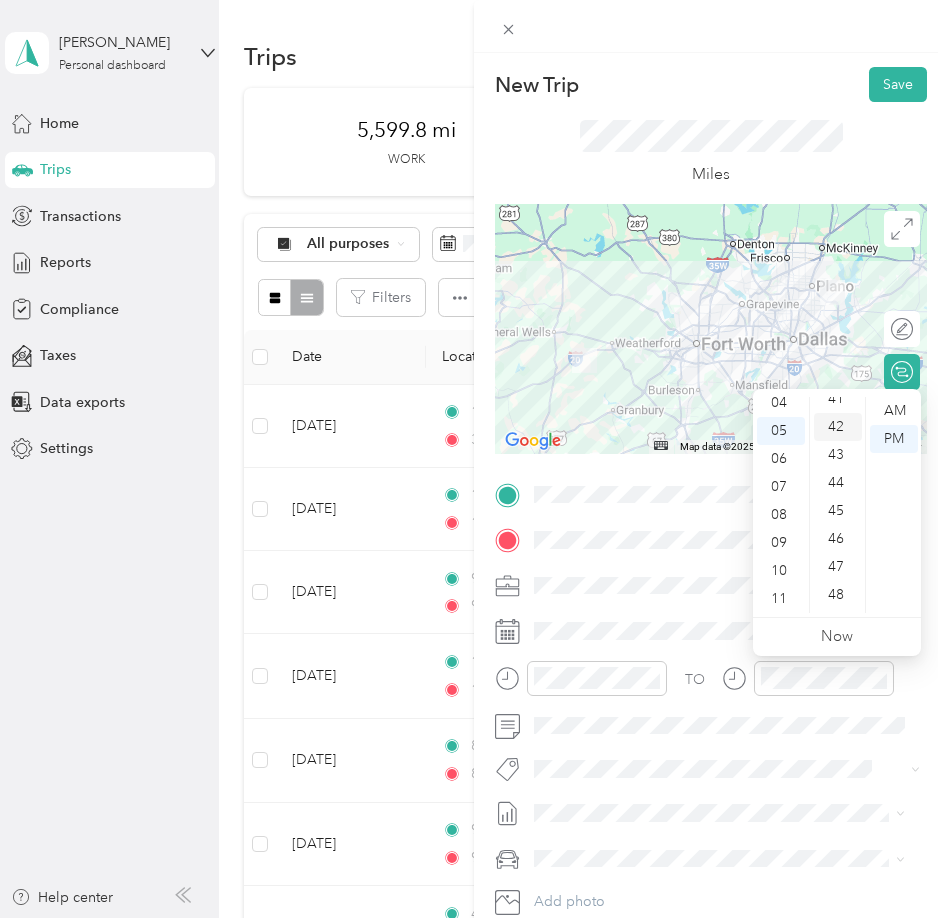 scroll, scrollTop: 1260, scrollLeft: 0, axis: vertical 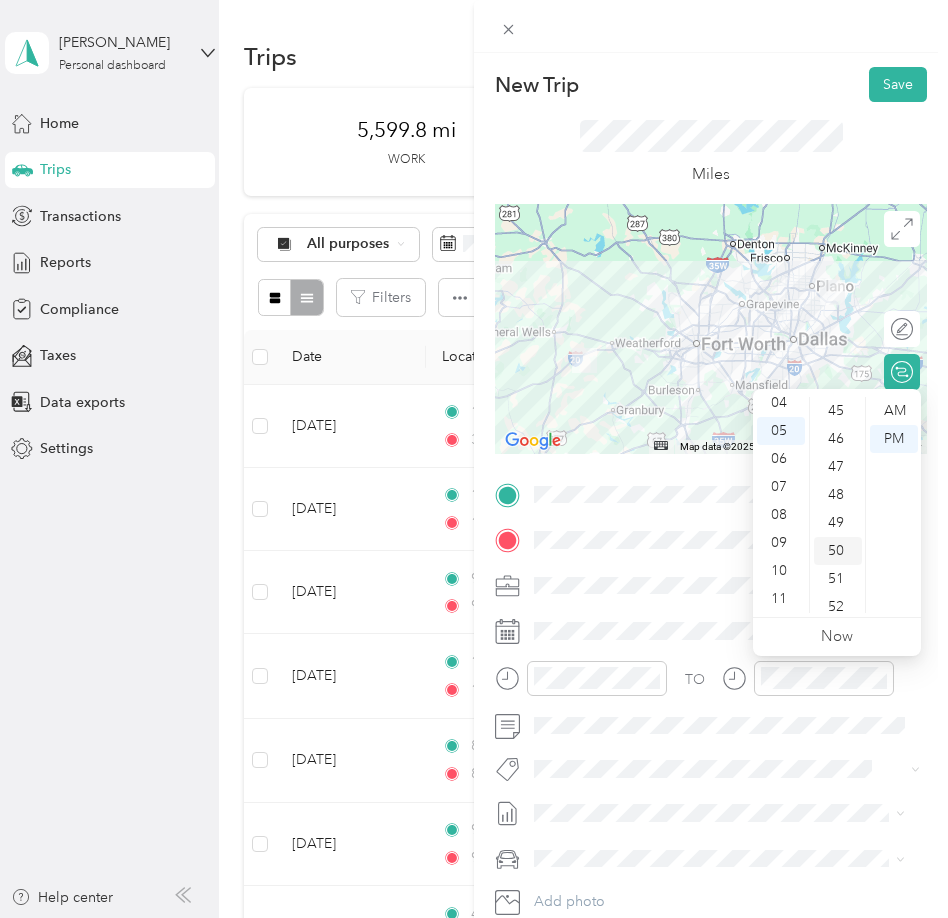 click on "50" at bounding box center (838, 551) 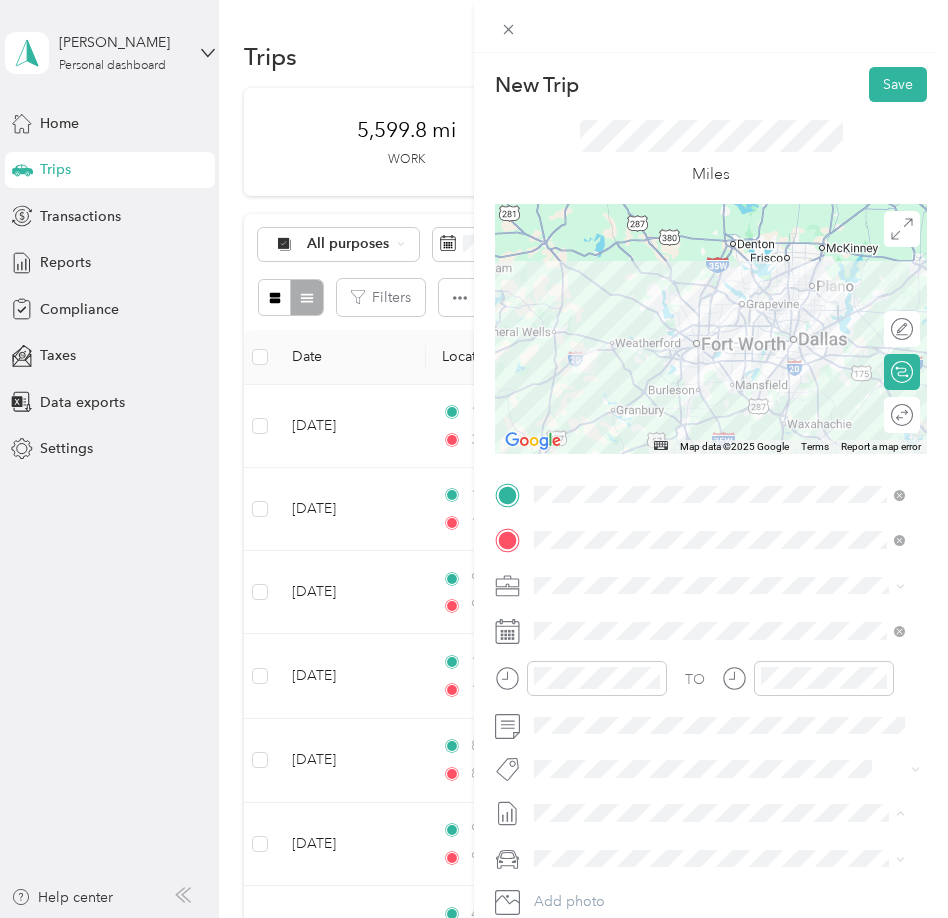 click on "[DATE] Mileage Draft" at bounding box center [719, 879] 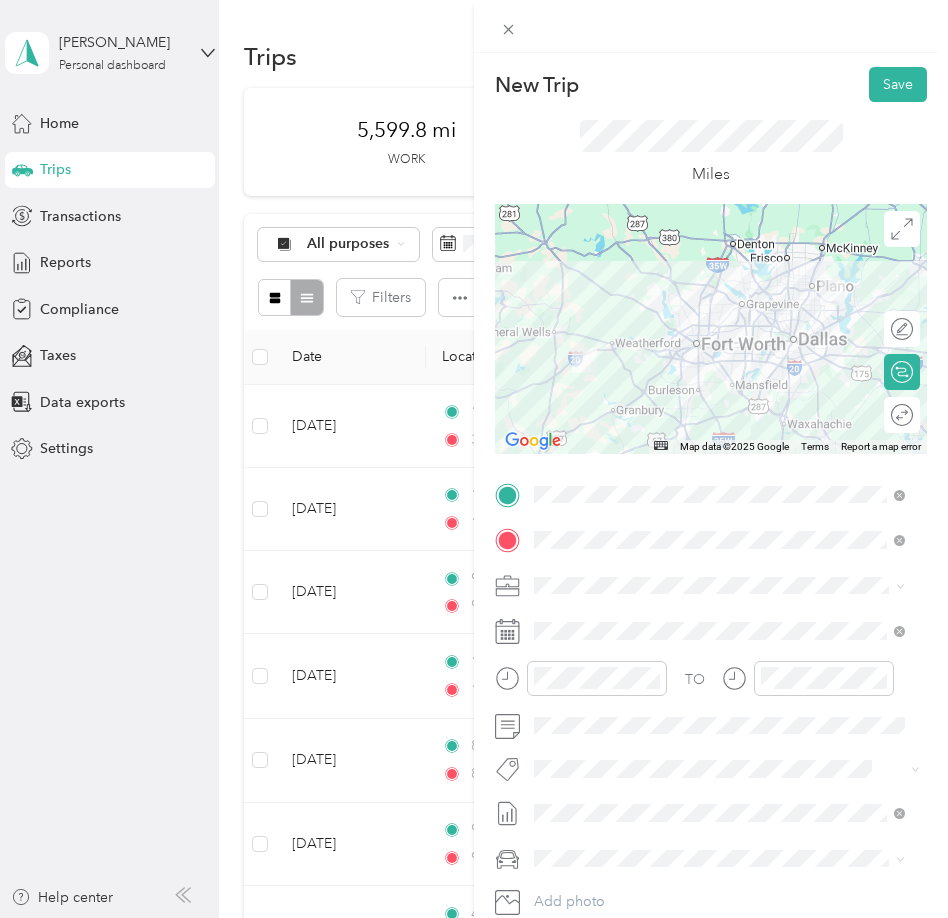 click on "Lexus" at bounding box center [719, 788] 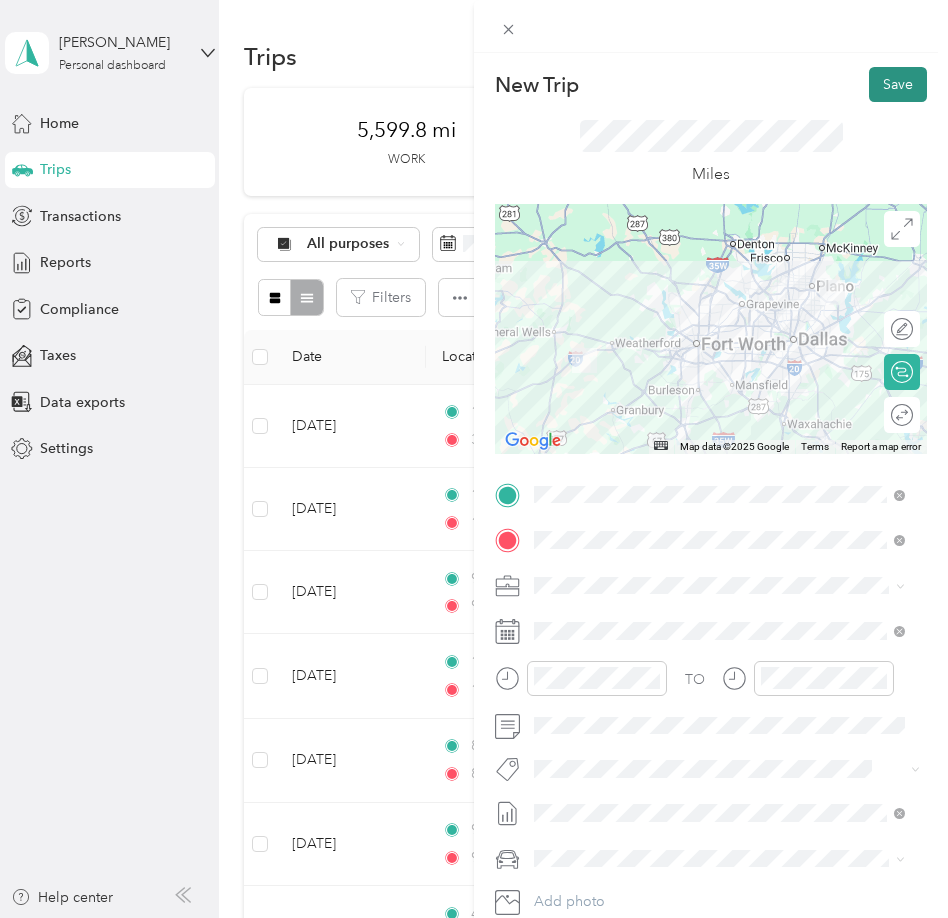 click on "Save" at bounding box center (898, 84) 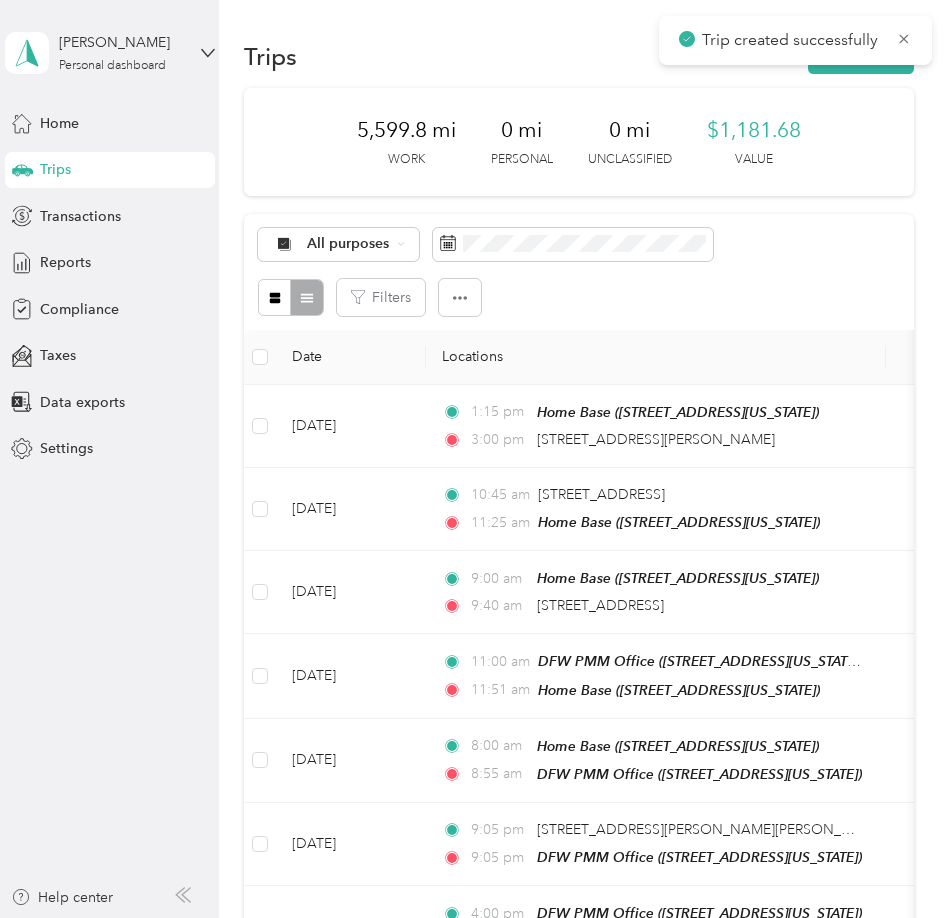 click on "5,599.8   mi Work 0   mi Personal 0   mi Unclassified $1,181.68 Value All purposes Filters Date Locations Mileage (mi) Map Mileage value Purpose Track Method Report                     [DATE] 1:15 pm Home Base ([STREET_ADDRESS][US_STATE]) 3:00 pm [STREET_ADDRESS][PERSON_NAME] 97.9 $20.91 Convergint Technologies Manual [DATE] Mileage [DATE] 10:45 am [STREET_ADDRESS] 11:25 am Home Base ([STREET_ADDRESS][US_STATE]) 30.6 $6.54 Convergint Technologies Manual [DATE] Mileage [DATE] 9:00 am Home Base ([STREET_ADDRESS][US_STATE]) 9:40 am [STREET_ADDRESS] 29.5 $6.30 Convergint Technologies Manual [DATE] Mileage [DATE] 11:00 am DFW PMM Office ([STREET_ADDRESS][US_STATE]) 11:51 am Home Base ([STREET_ADDRESS][US_STATE]) 38 $8.12 Convergint Technologies Manual [DATE] Mileage [DATE] 8:00 am Home Base ([STREET_ADDRESS][US_STATE]) 8:55 am 38 $8.12 Manual 9:05 pm 38" at bounding box center (579, 1316) 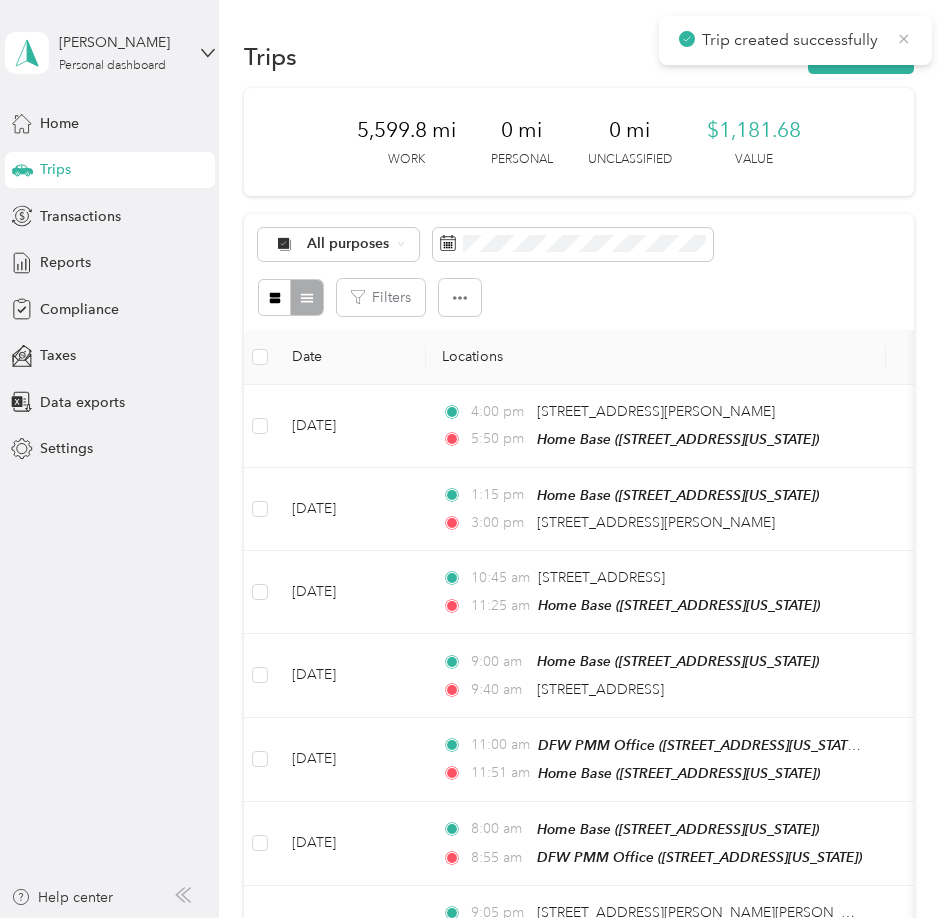click 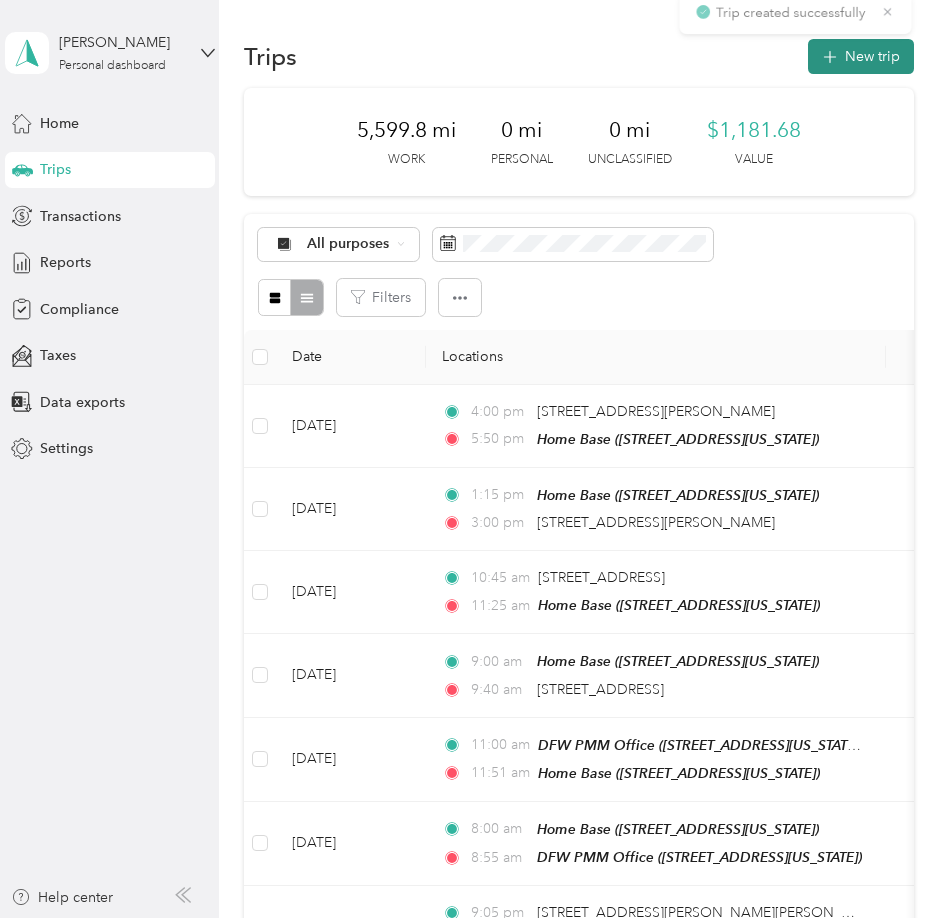 click on "New trip" at bounding box center (861, 56) 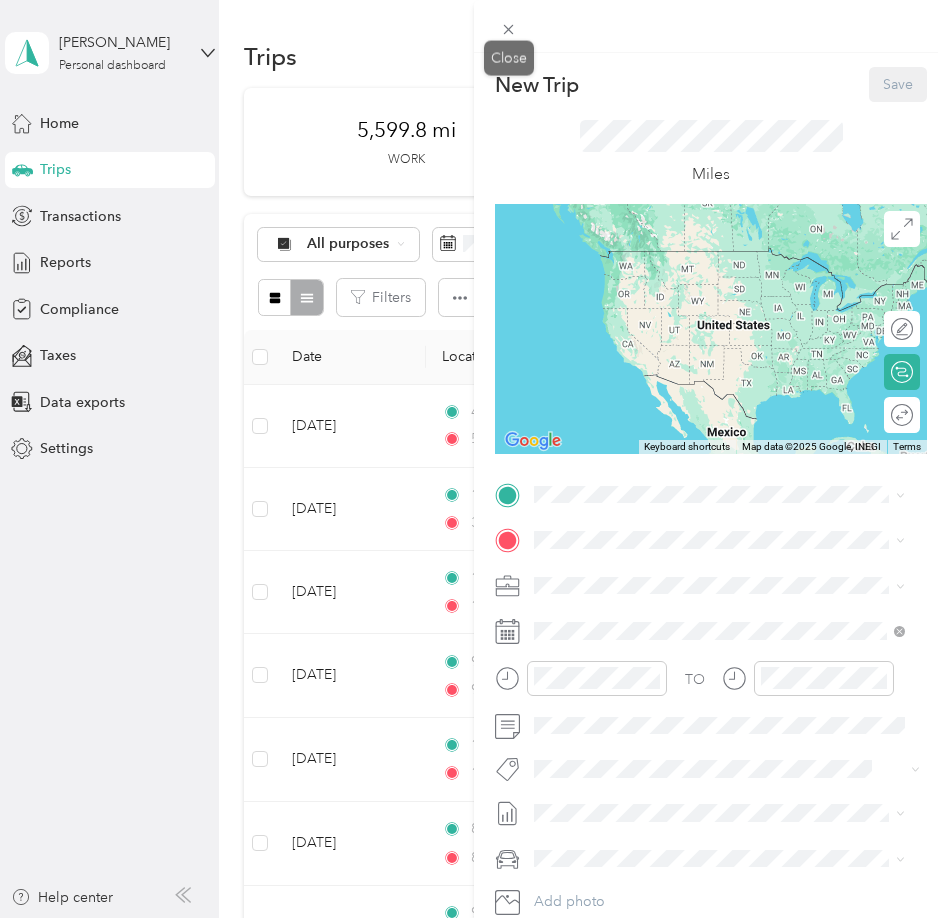 click 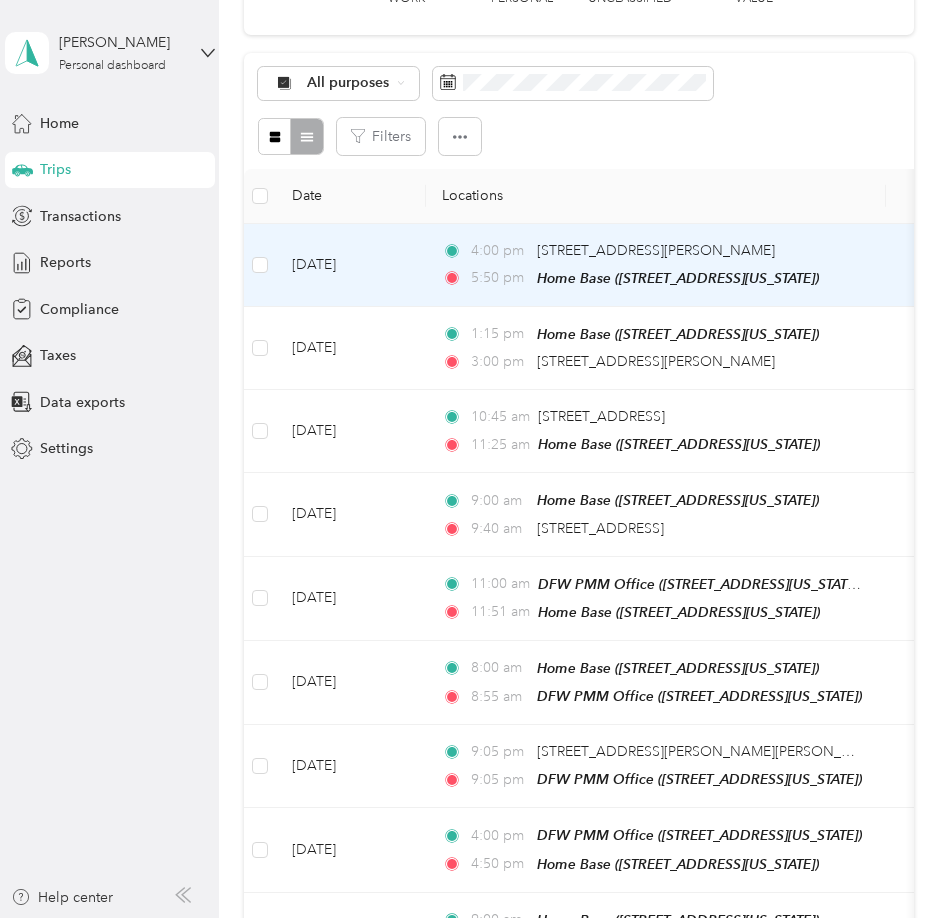 scroll, scrollTop: 0, scrollLeft: 0, axis: both 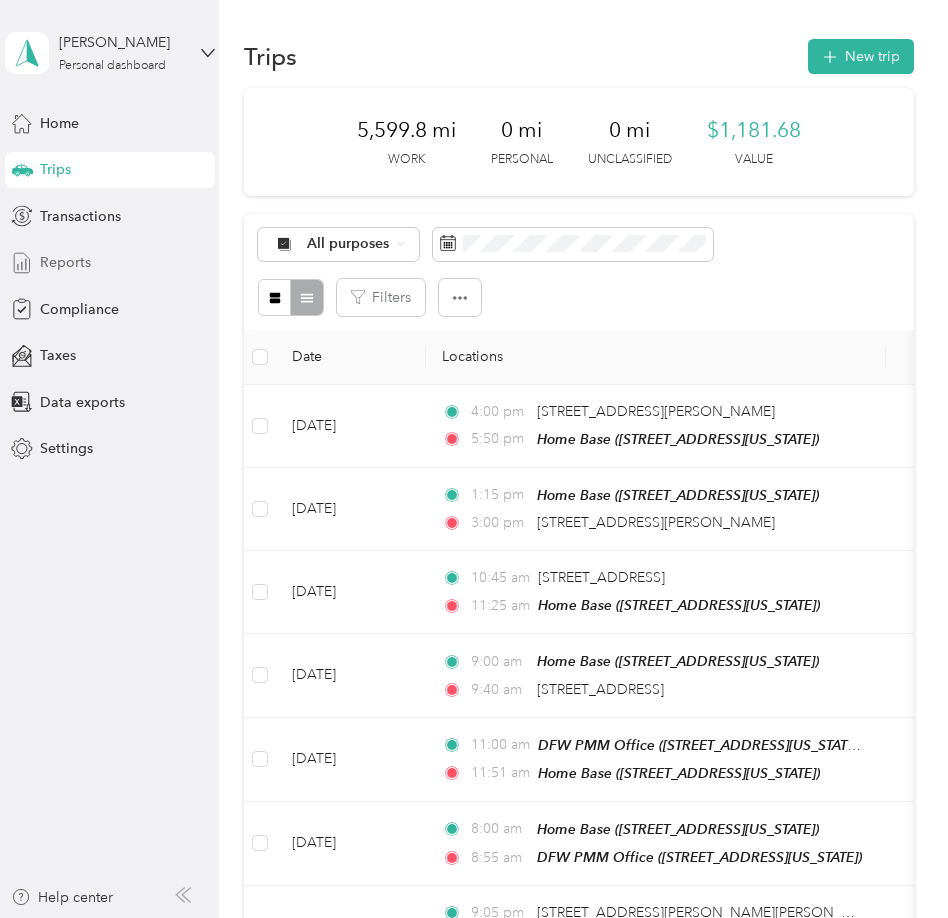 click on "Reports" at bounding box center [65, 262] 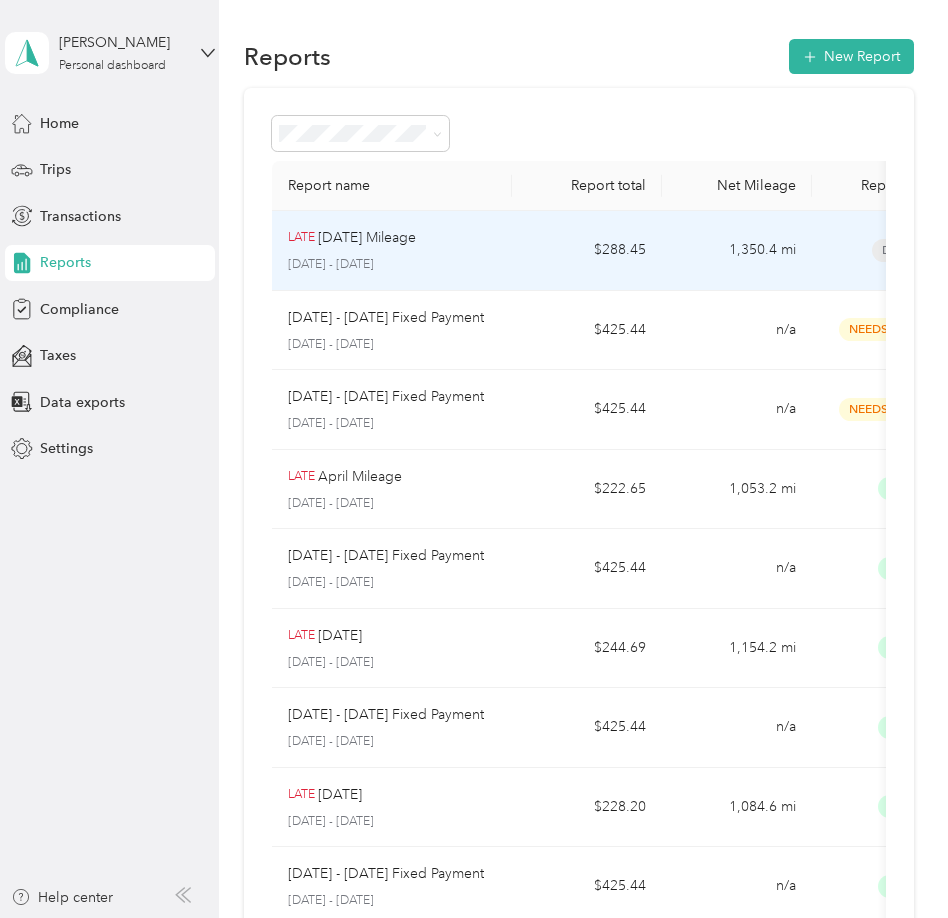 click on "LATE [DATE] Mileage [DATE] - [DATE]" at bounding box center (392, 251) 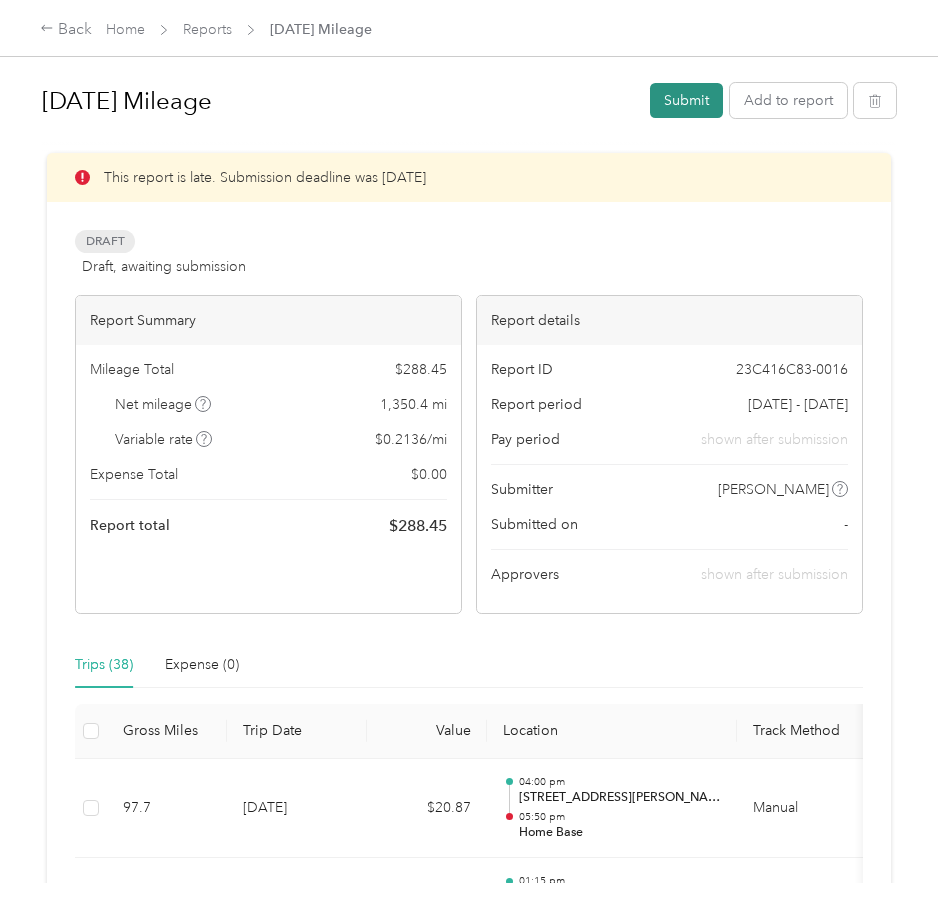click on "Submit" at bounding box center (686, 100) 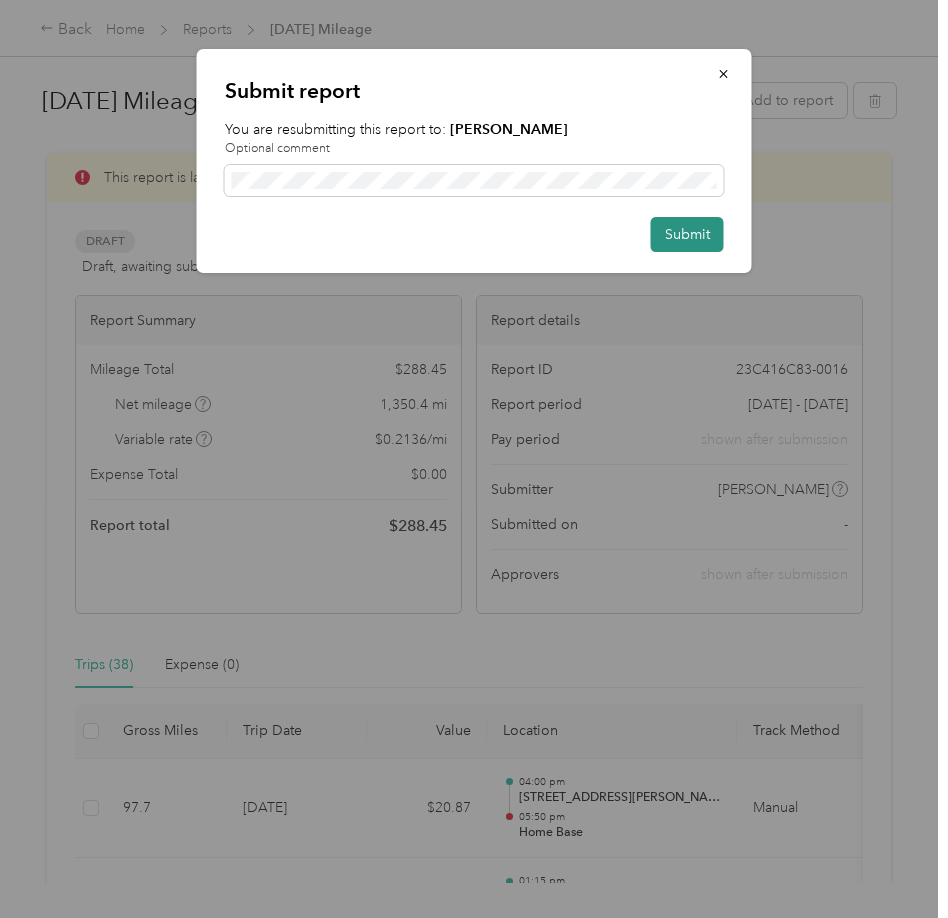 click on "Submit" at bounding box center (687, 234) 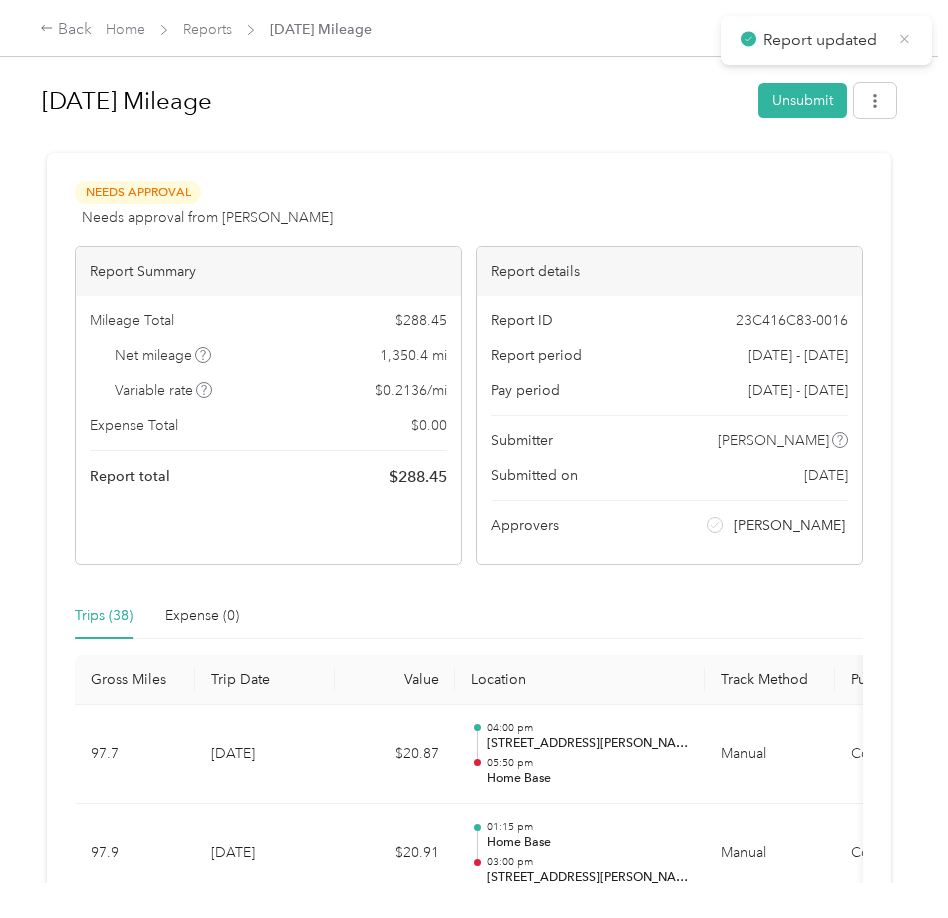 click 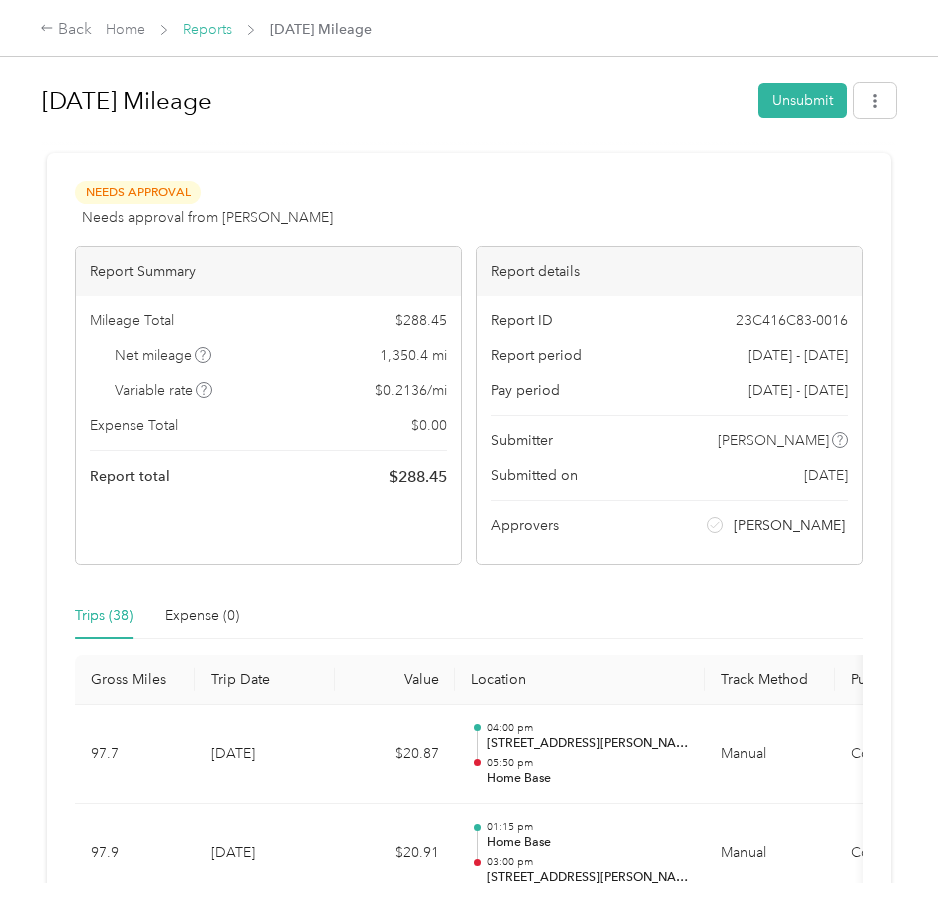 click on "Reports" at bounding box center [207, 29] 